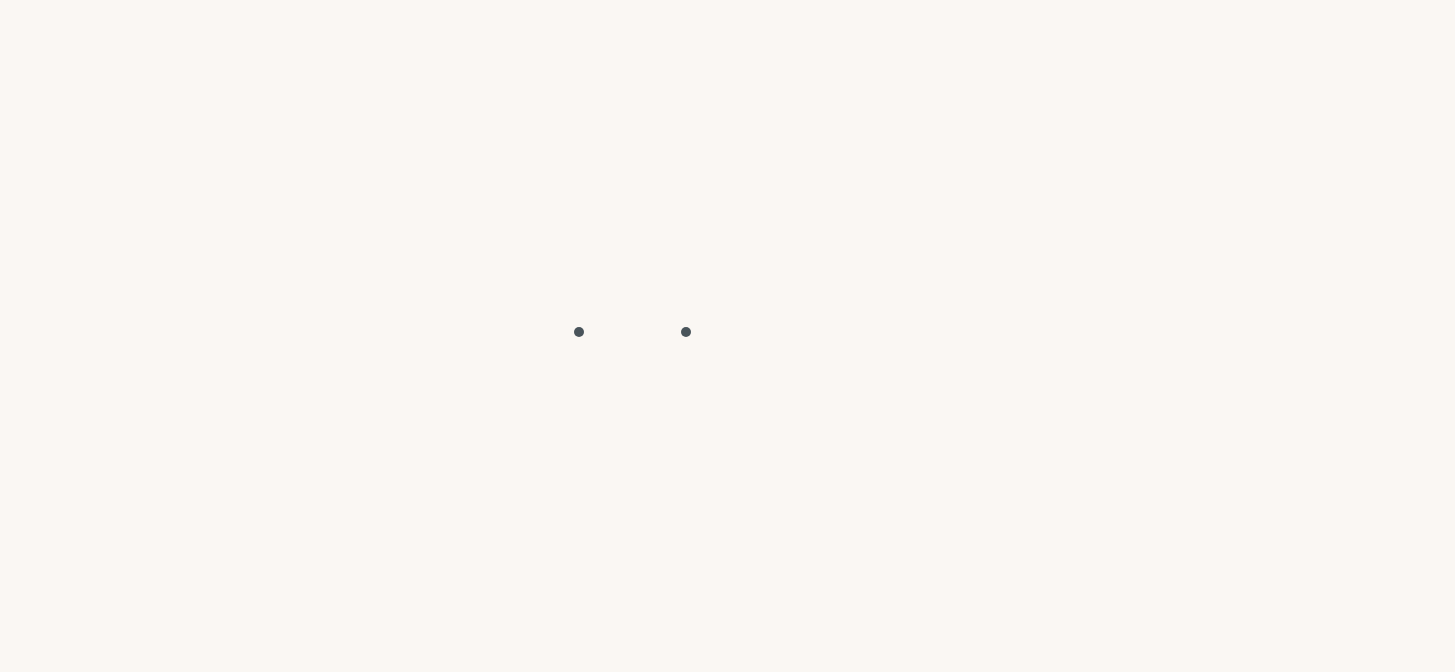 scroll, scrollTop: 0, scrollLeft: 0, axis: both 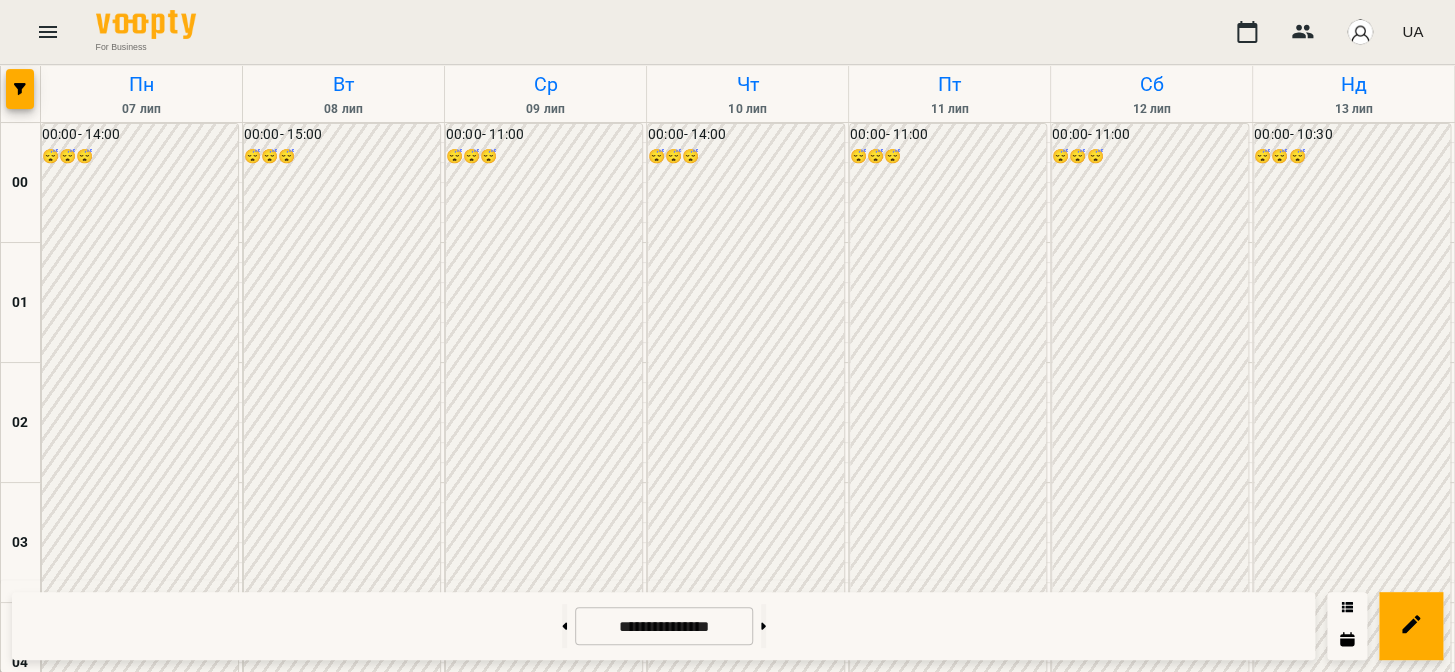 click on "[NAME] [NAME]" at bounding box center [1353, 1446] 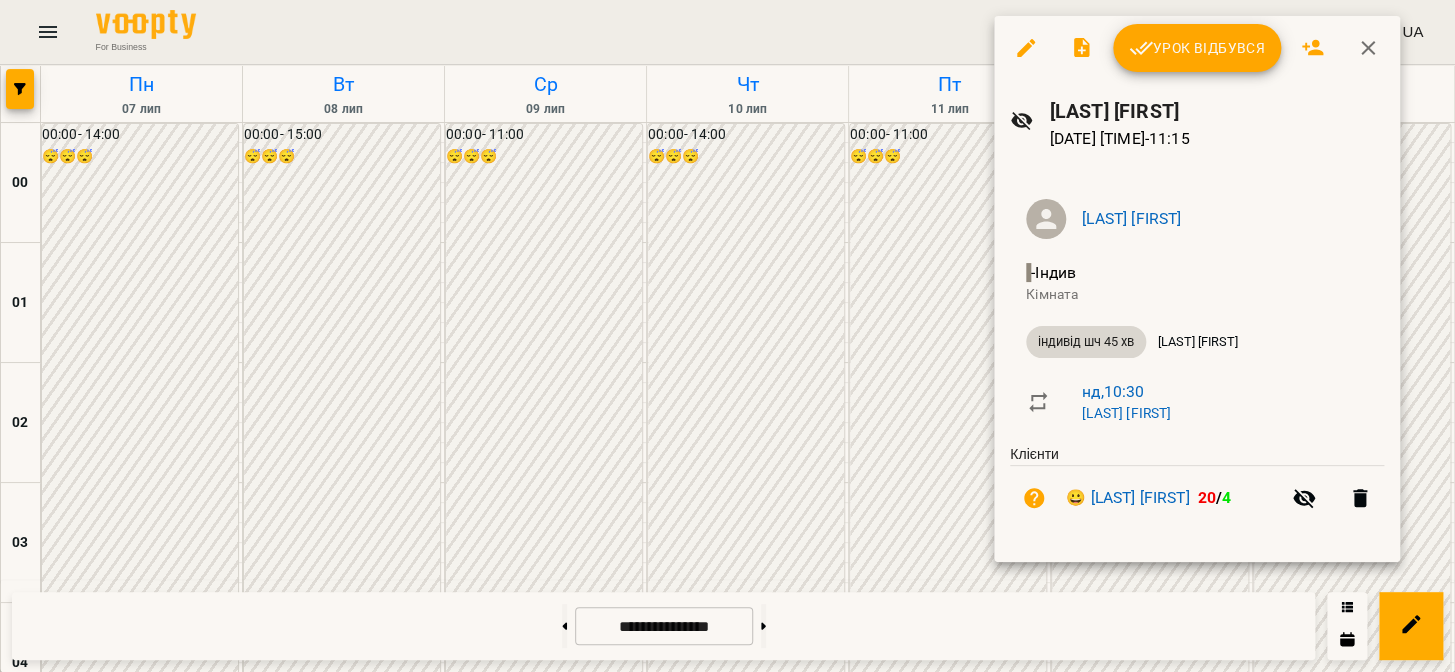 click on "Урок відбувся" at bounding box center [1197, 48] 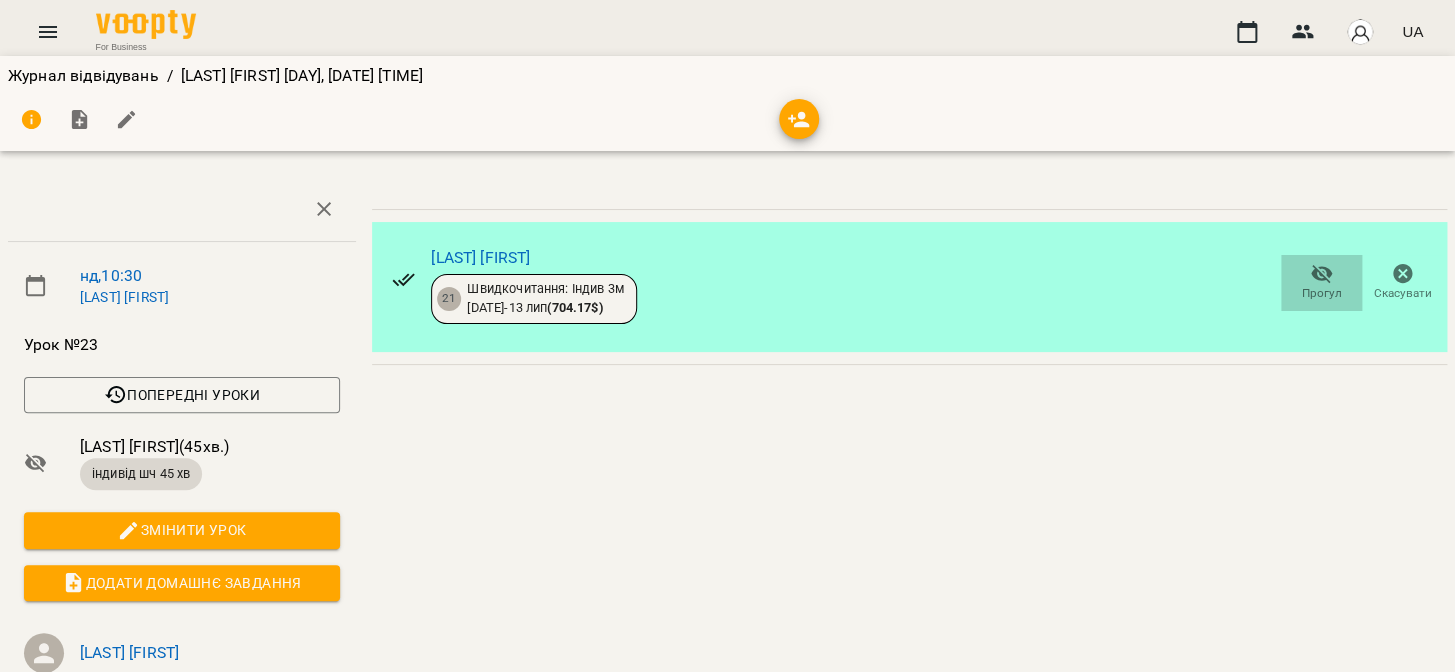 click 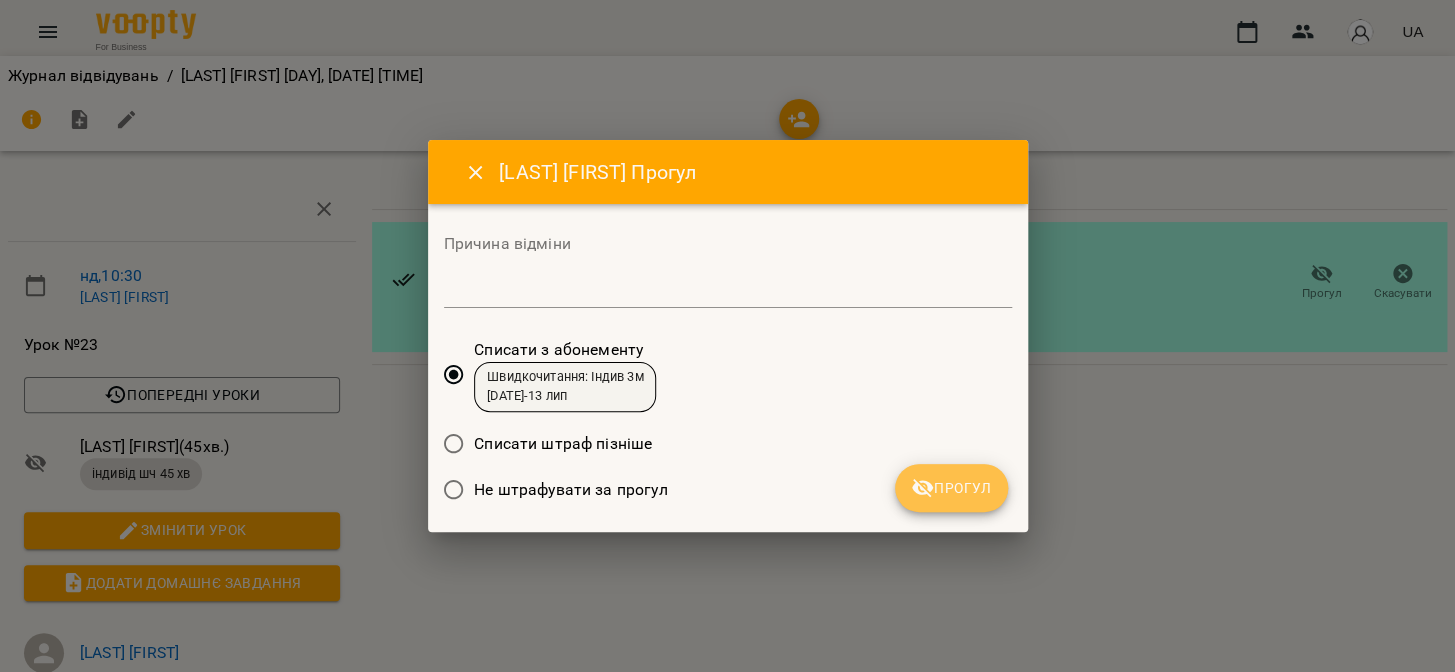 click on "Прогул" at bounding box center (951, 488) 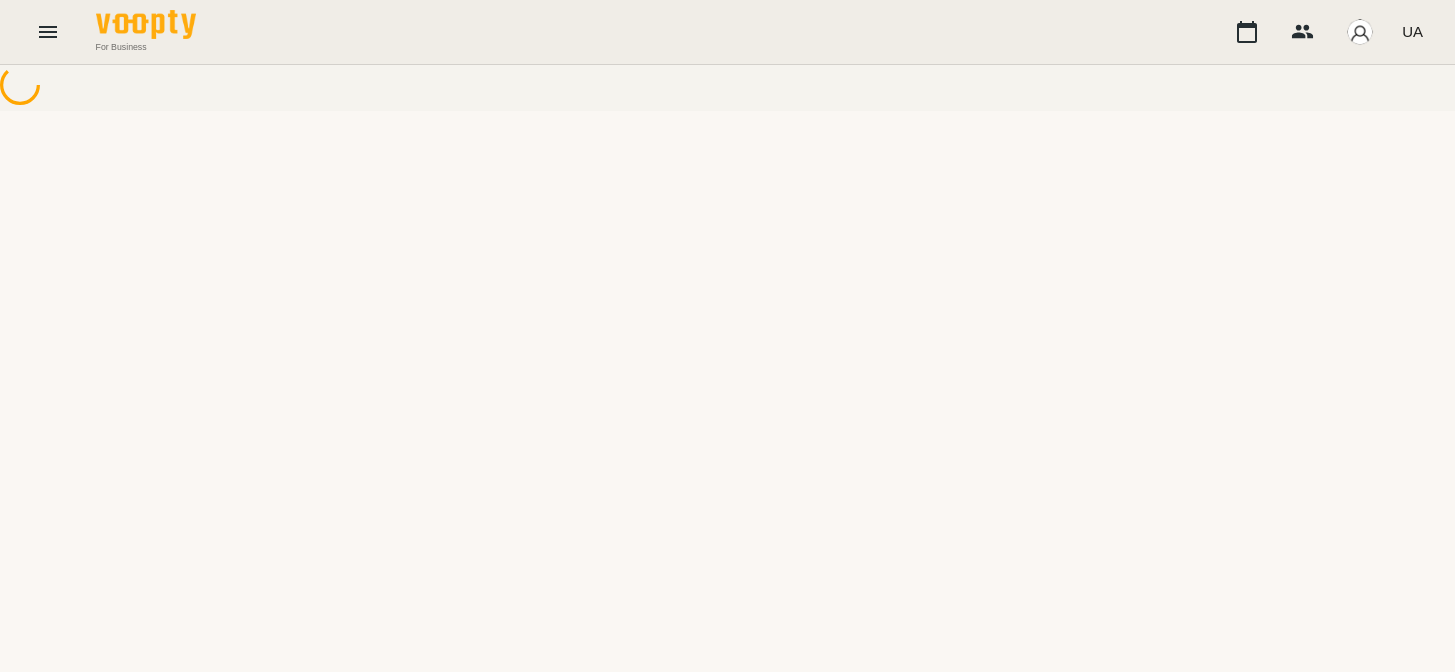 scroll, scrollTop: 0, scrollLeft: 0, axis: both 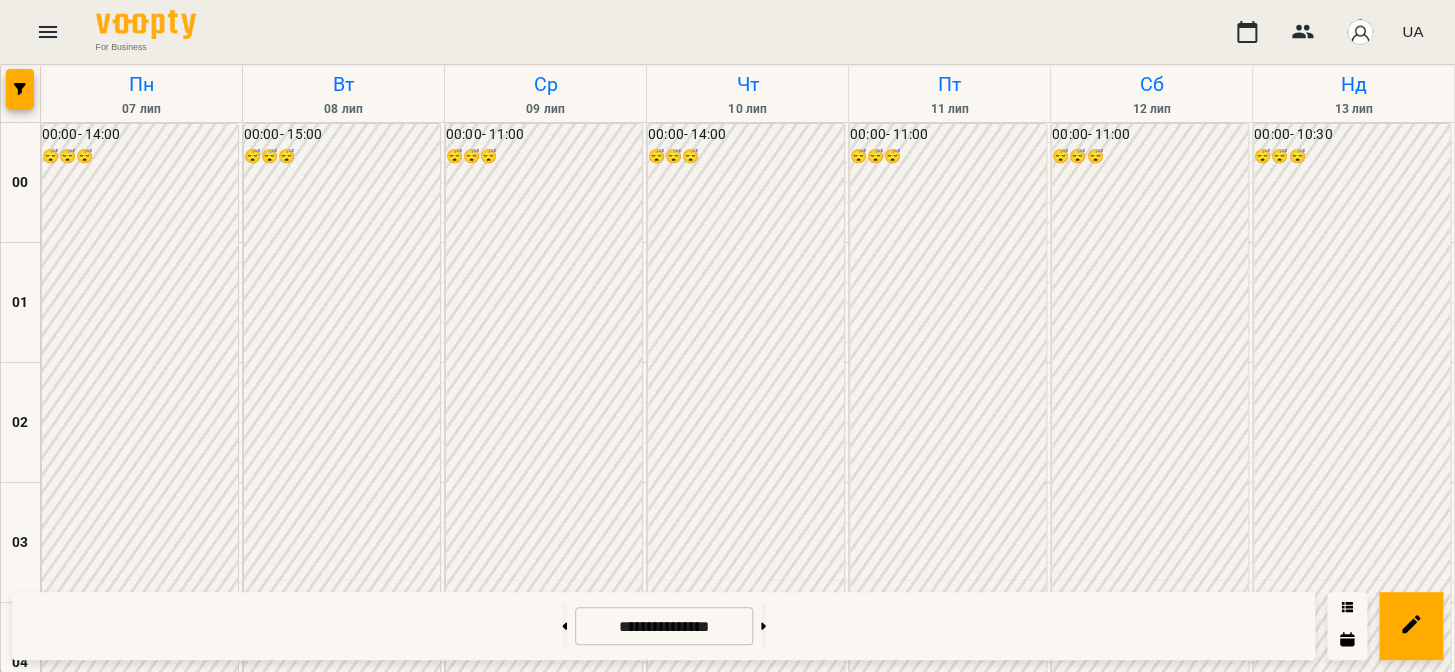click on "10:30 [NAME] [NAME]" at bounding box center [1353, 1411] 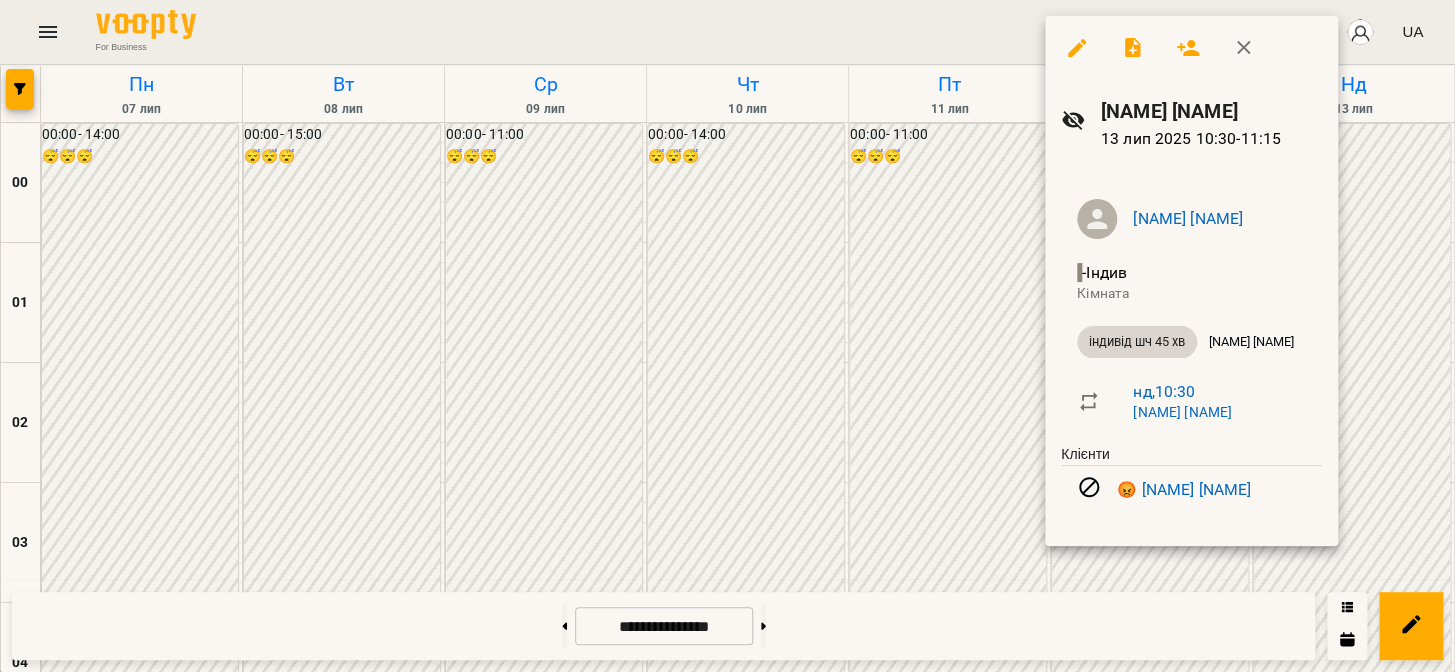 click at bounding box center [727, 336] 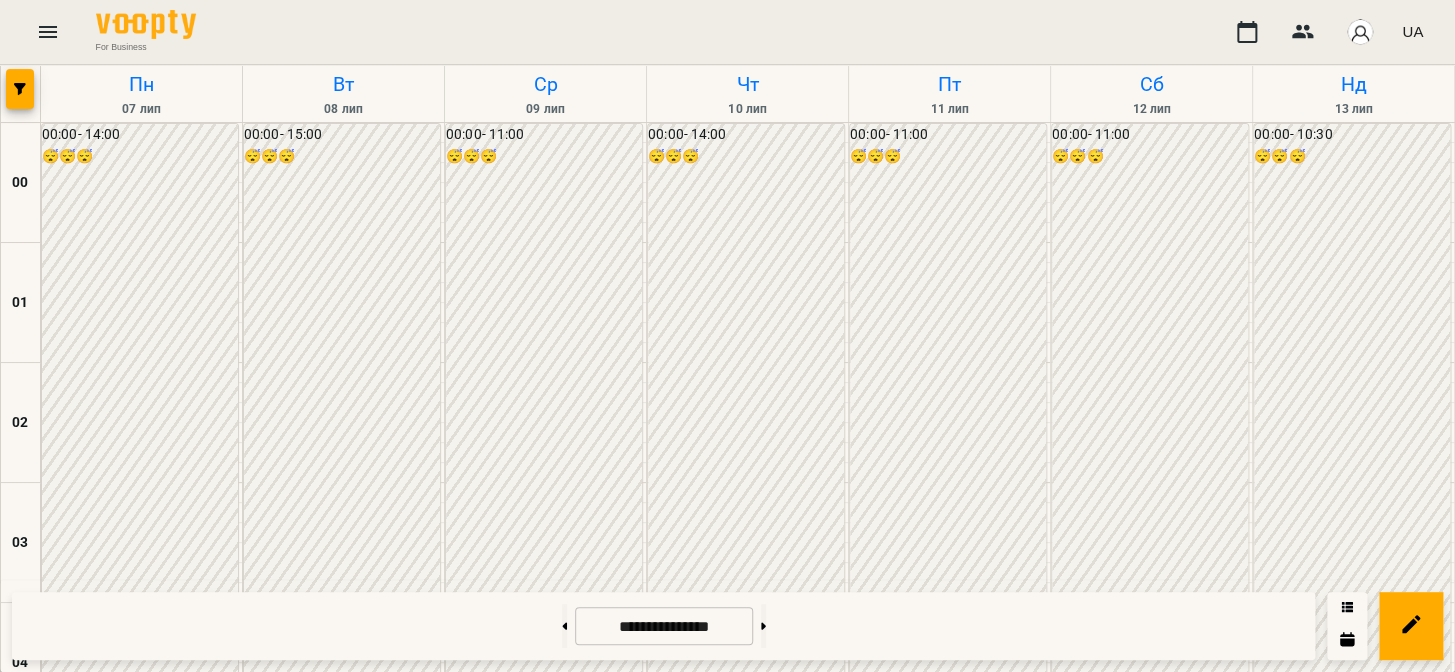 scroll, scrollTop: 1697, scrollLeft: 0, axis: vertical 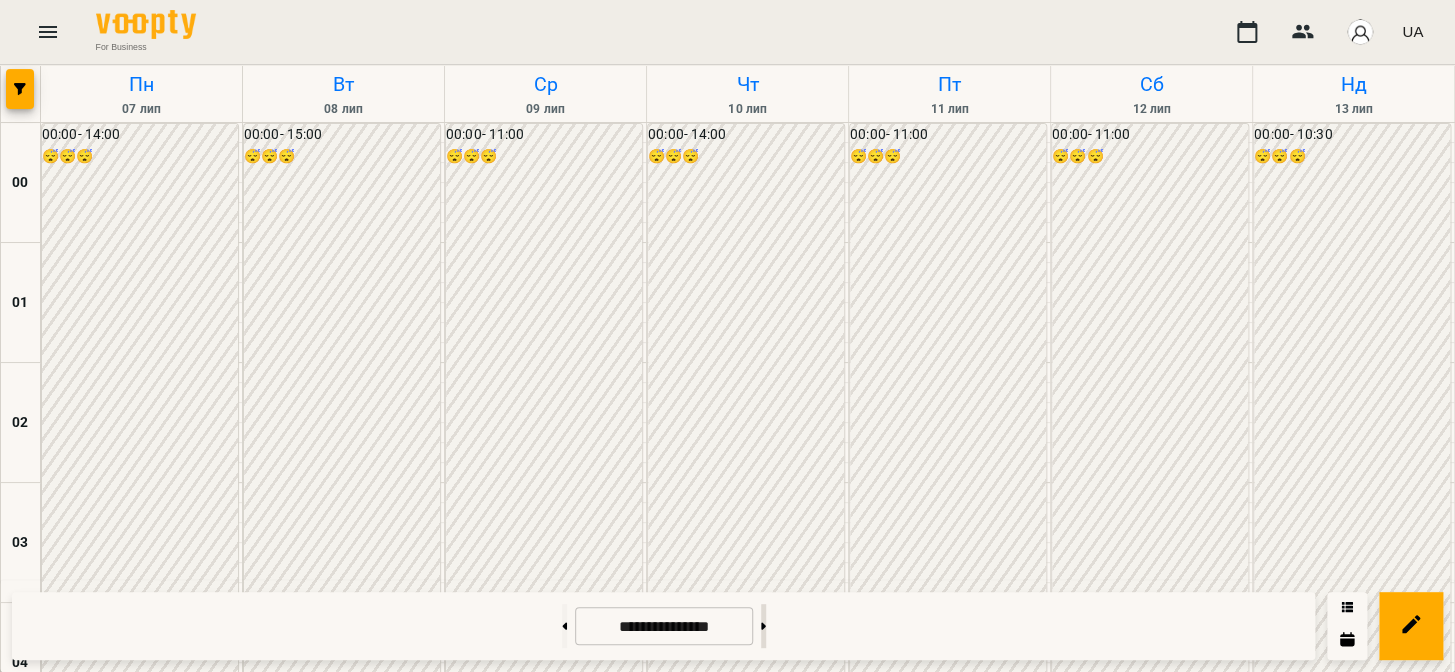 click at bounding box center [763, 626] 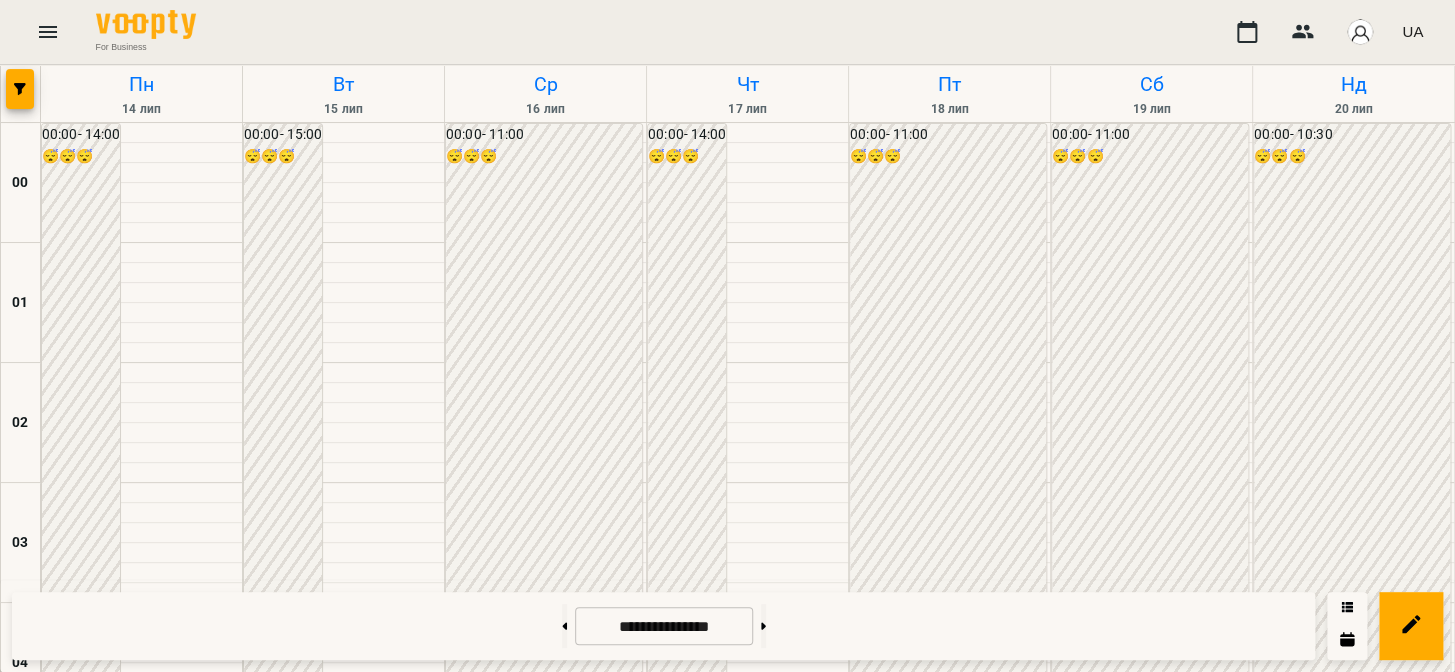 scroll, scrollTop: 1272, scrollLeft: 0, axis: vertical 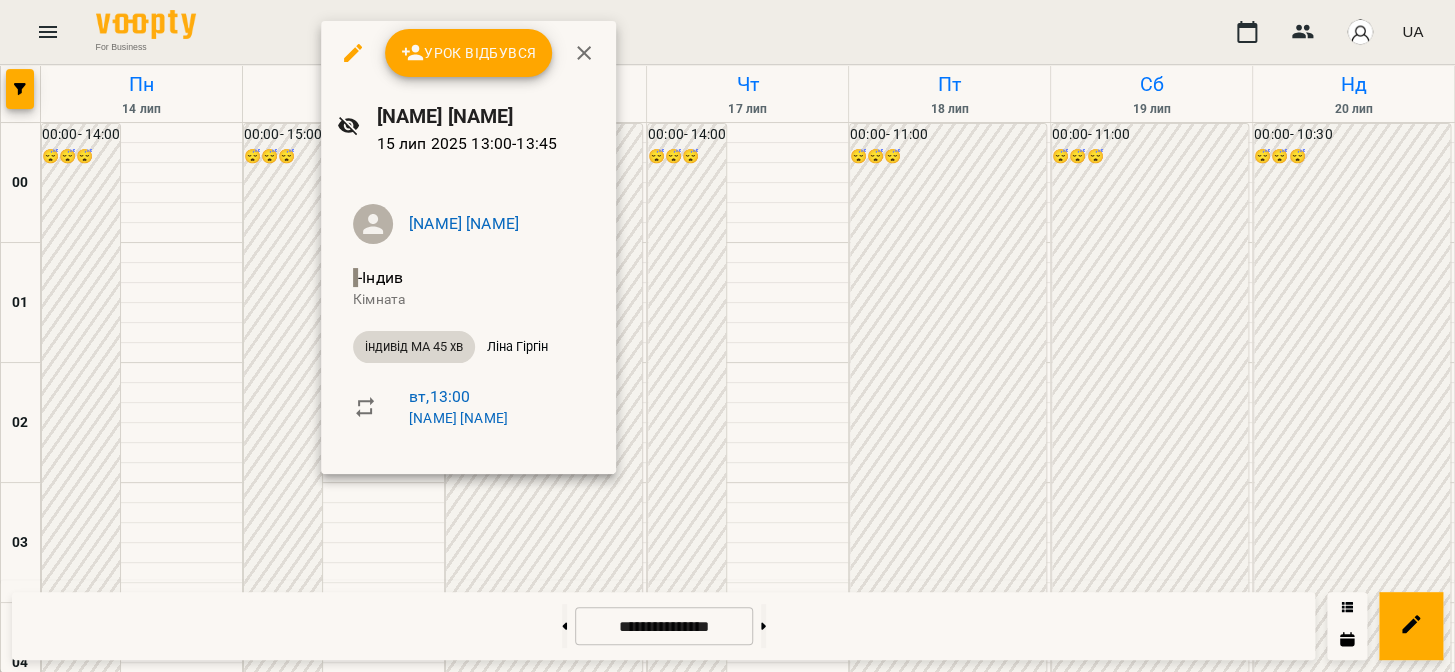 click at bounding box center [727, 336] 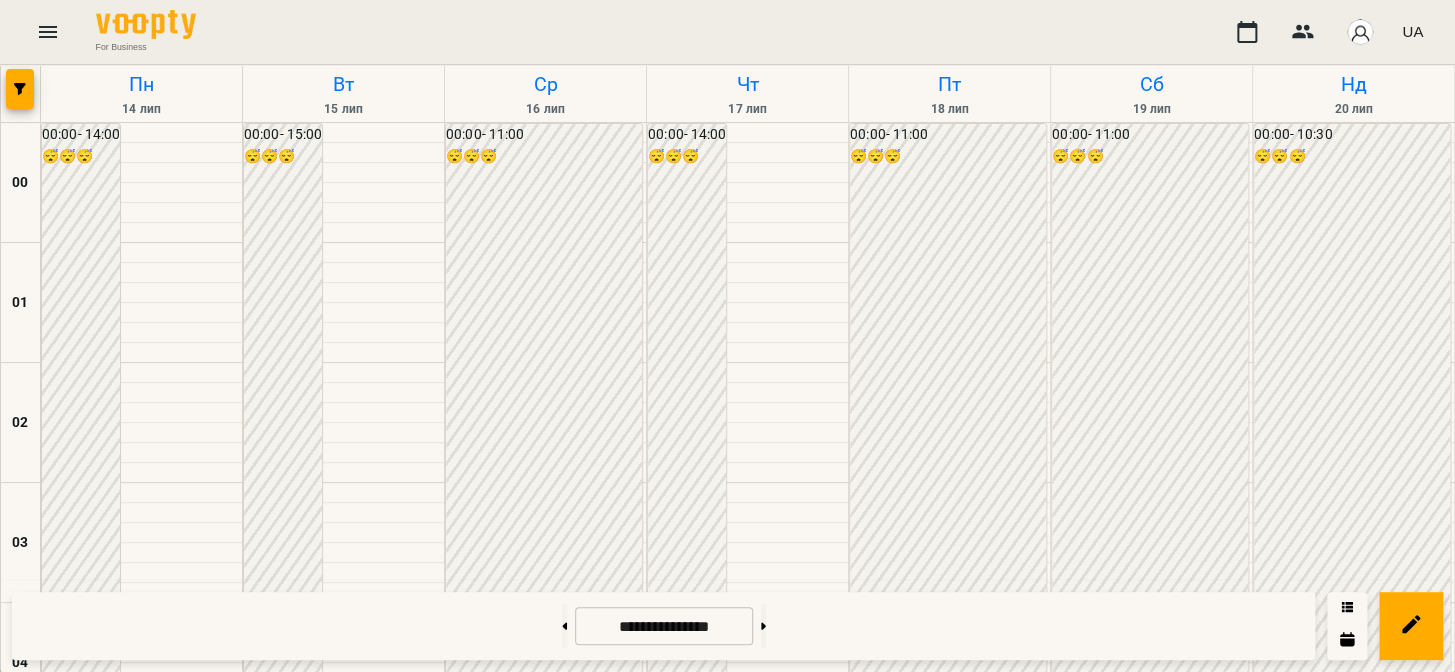 scroll, scrollTop: 1272, scrollLeft: 0, axis: vertical 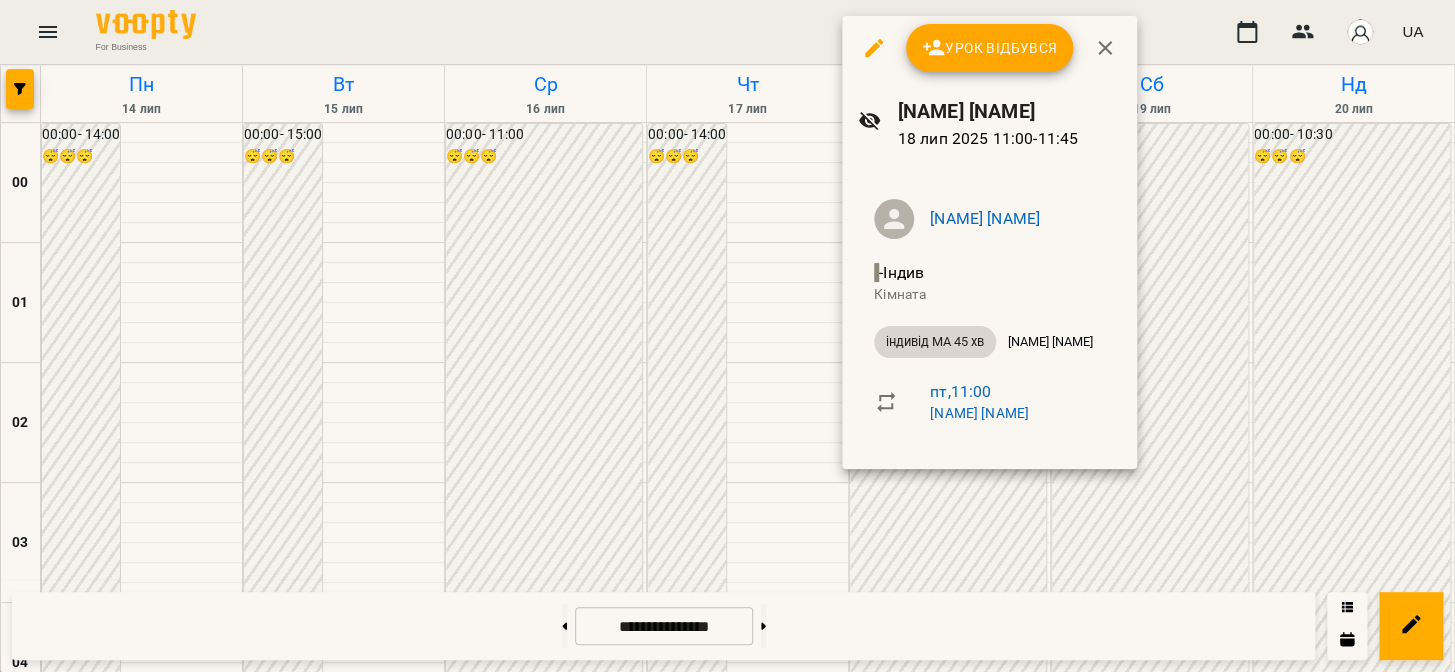 click at bounding box center [727, 336] 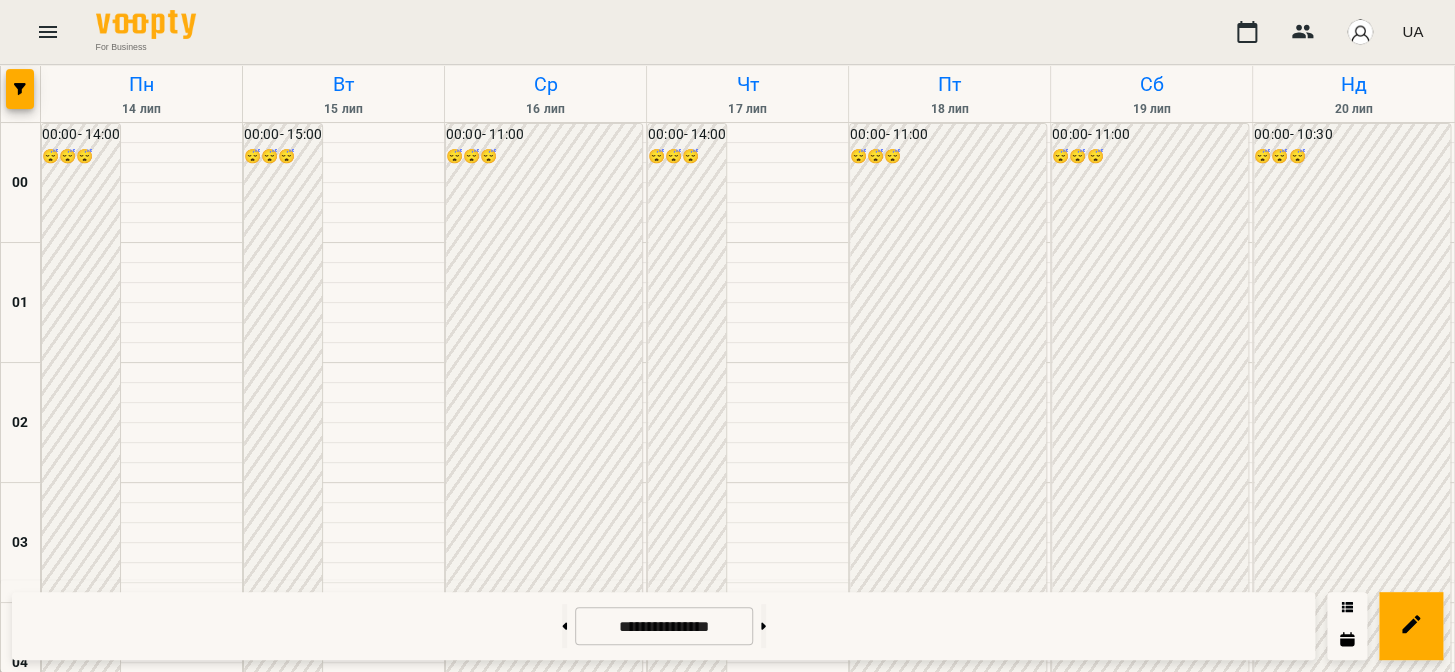 scroll, scrollTop: 1272, scrollLeft: 0, axis: vertical 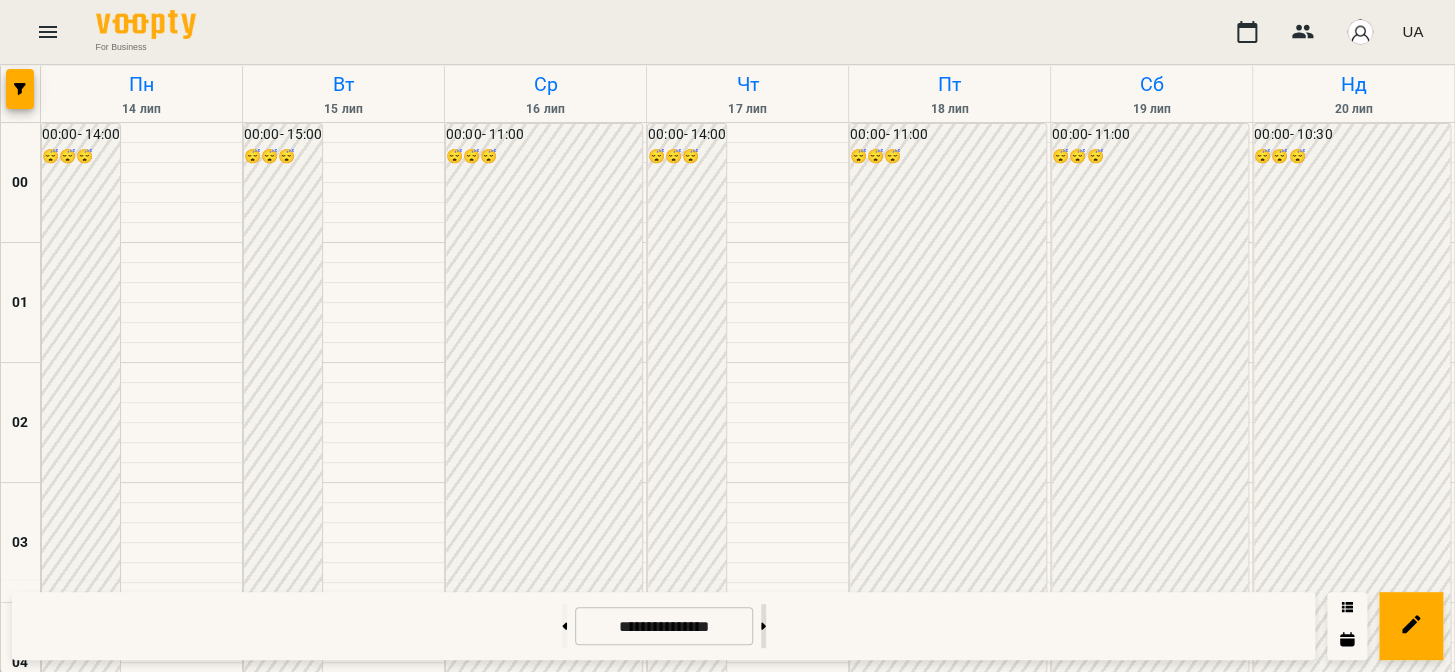 click at bounding box center [763, 626] 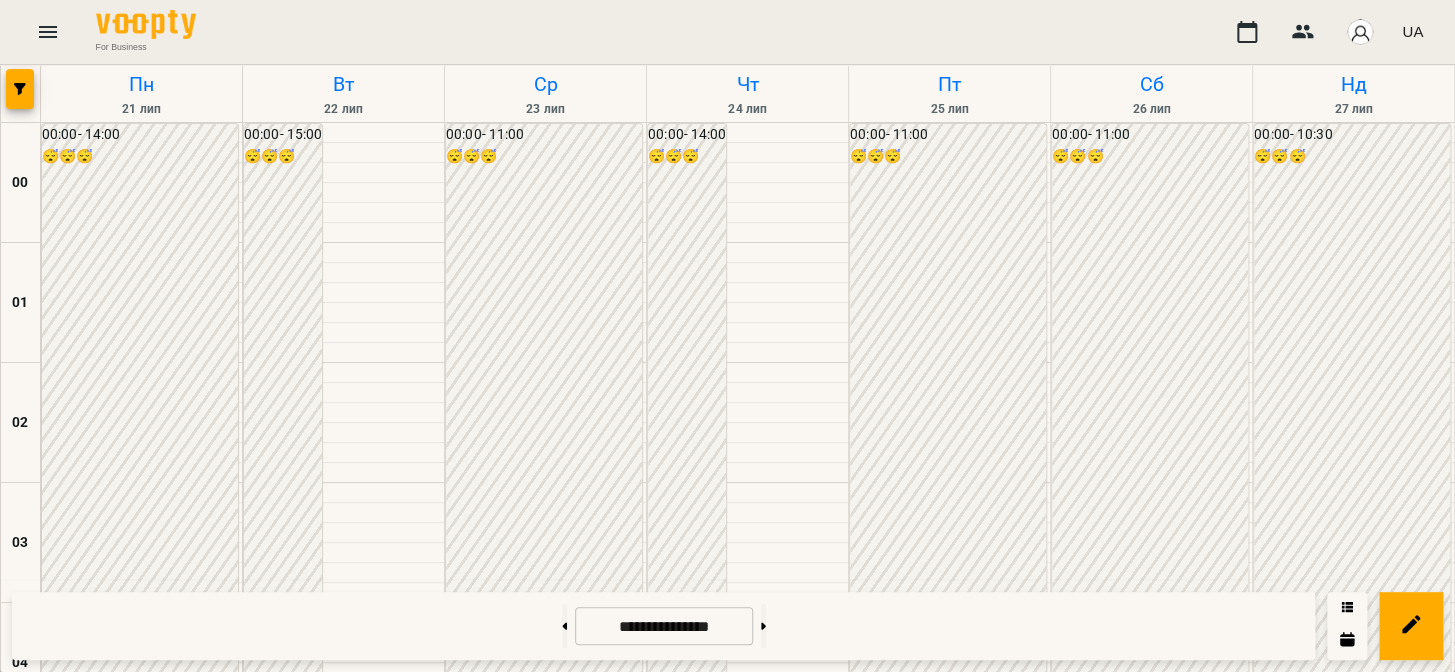 scroll, scrollTop: 1484, scrollLeft: 0, axis: vertical 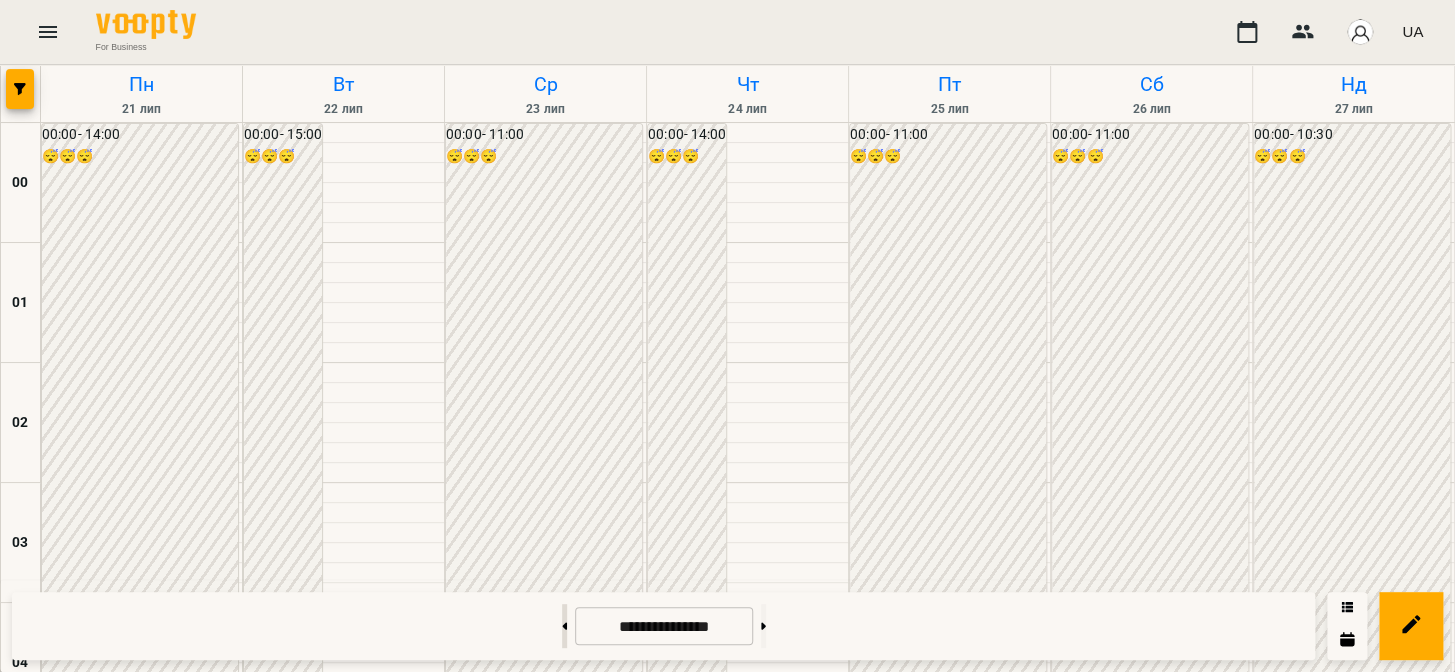 click at bounding box center [564, 626] 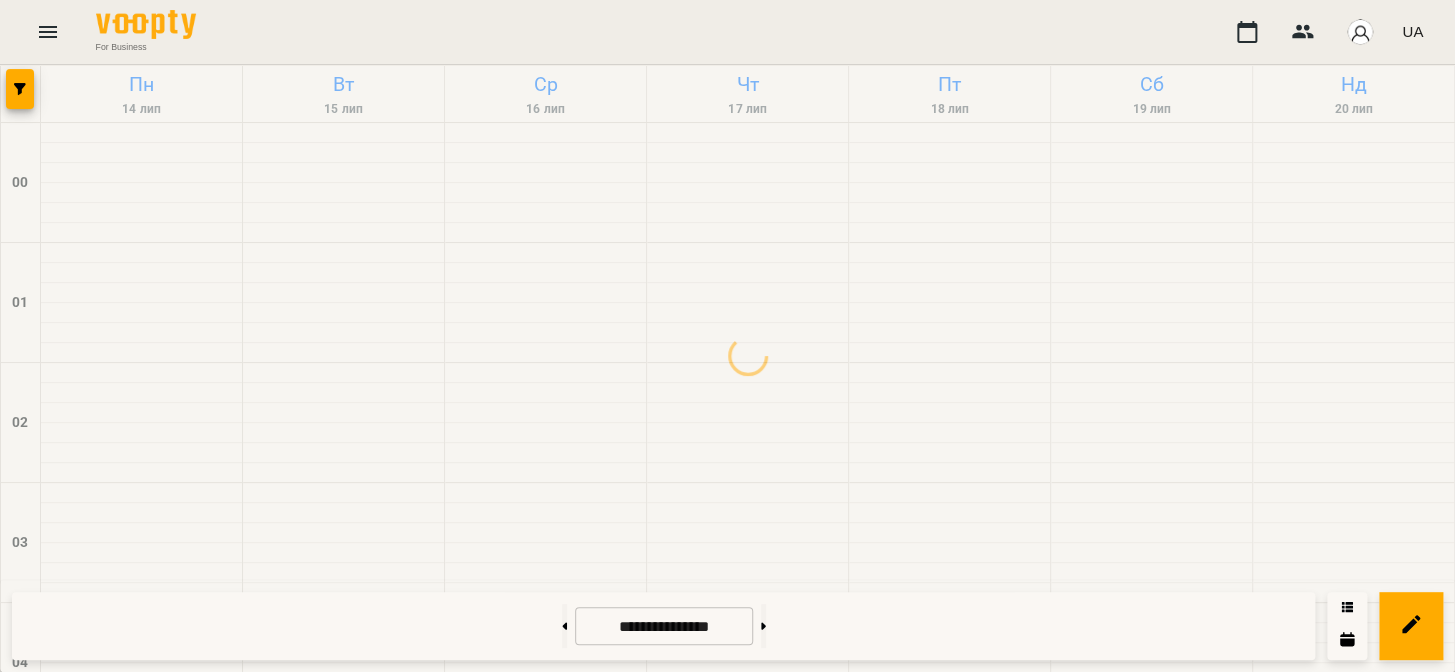 click on "UA" at bounding box center [1412, 31] 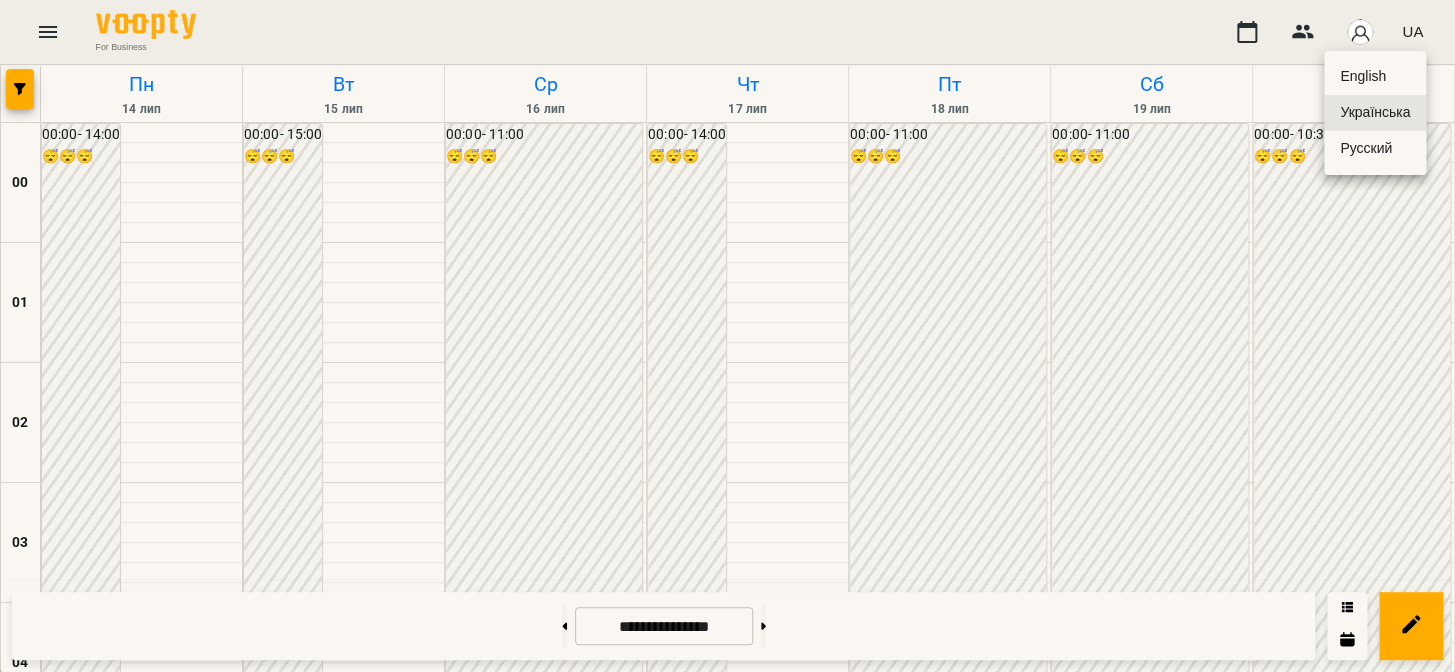 click at bounding box center [727, 336] 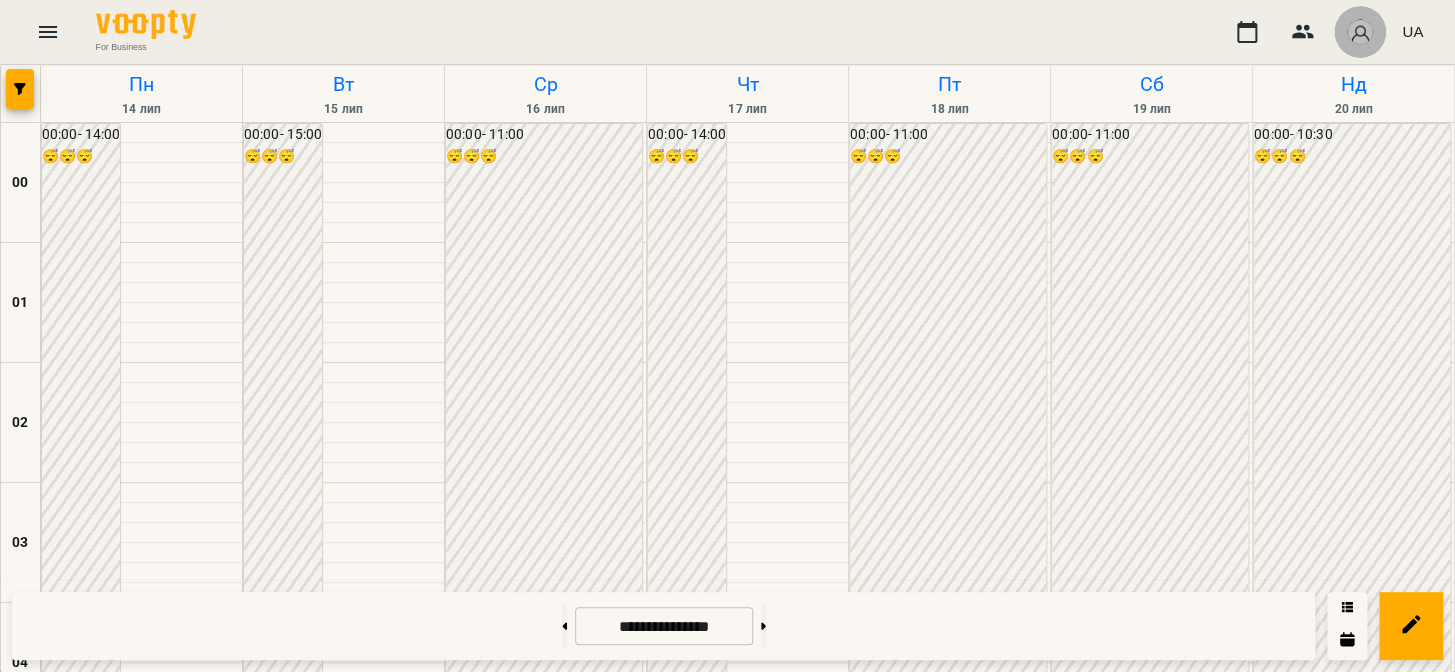 click at bounding box center (1360, 32) 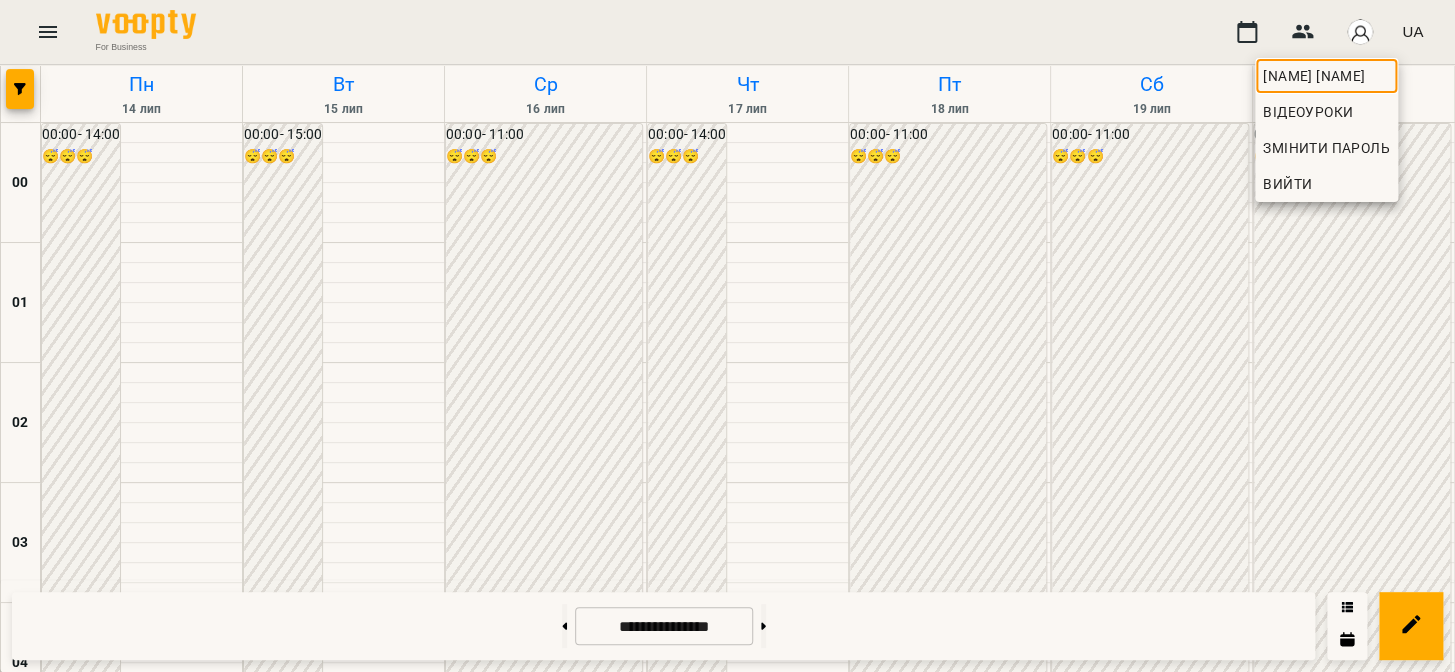 click on "[NAME] [NAME]" at bounding box center (1326, 76) 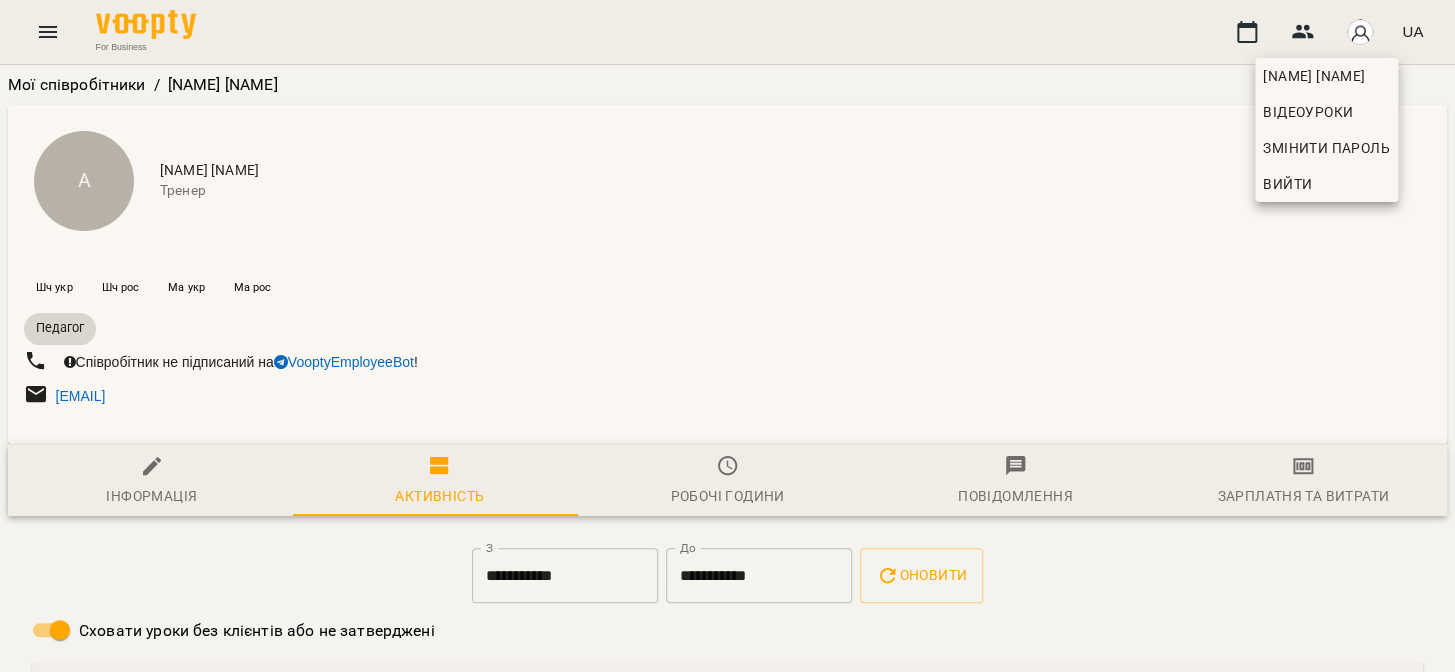 click at bounding box center (727, 336) 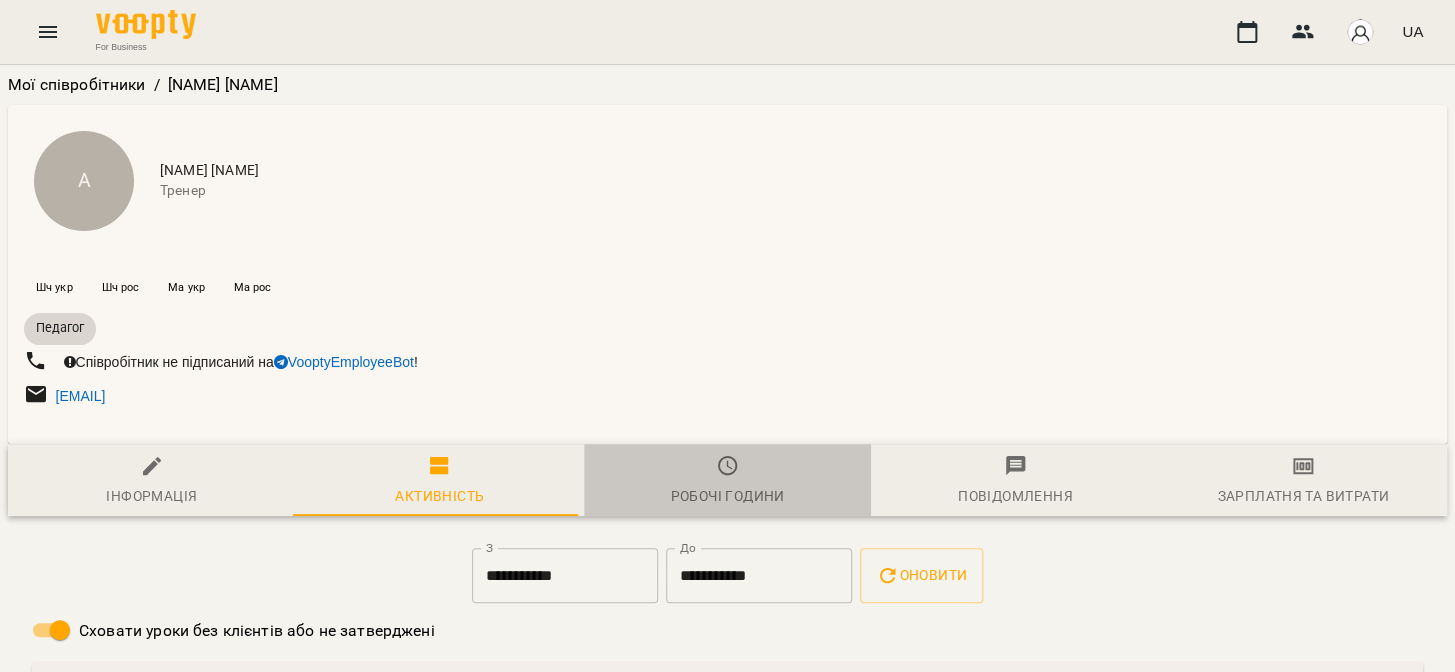 click on "Робочі години" at bounding box center [728, 481] 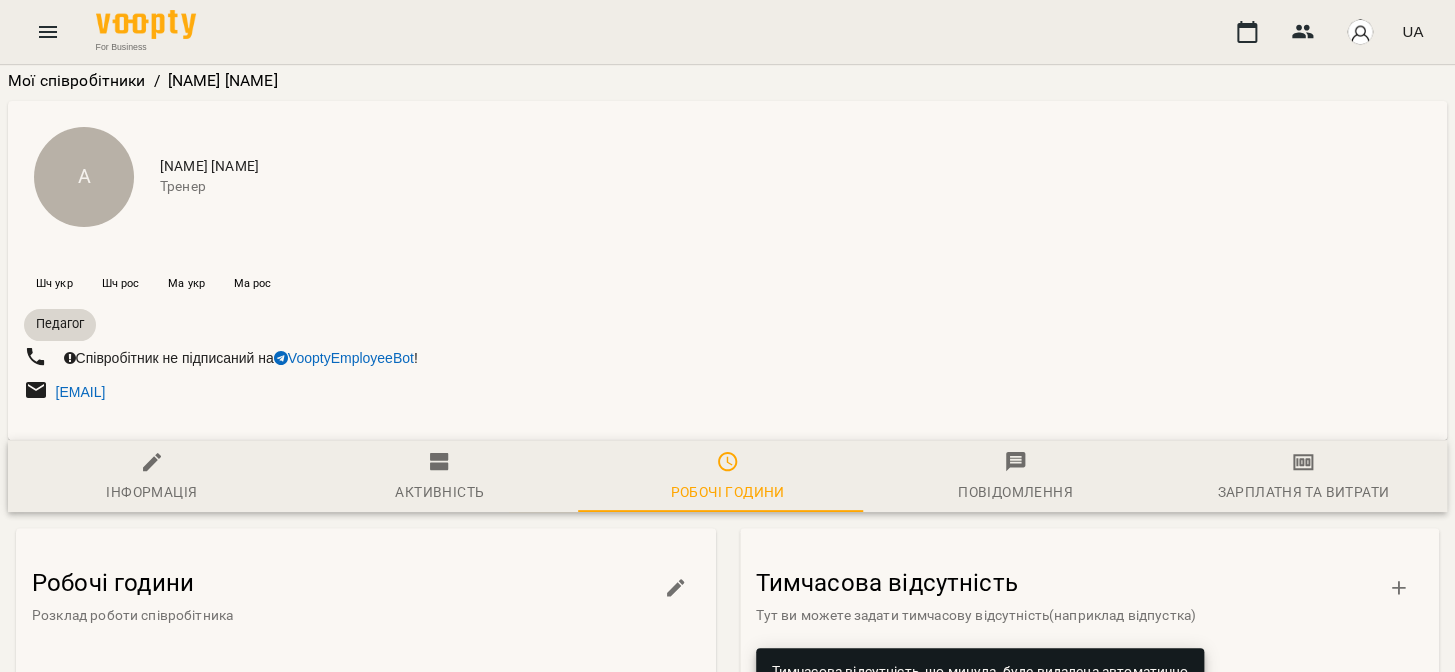 scroll, scrollTop: 424, scrollLeft: 0, axis: vertical 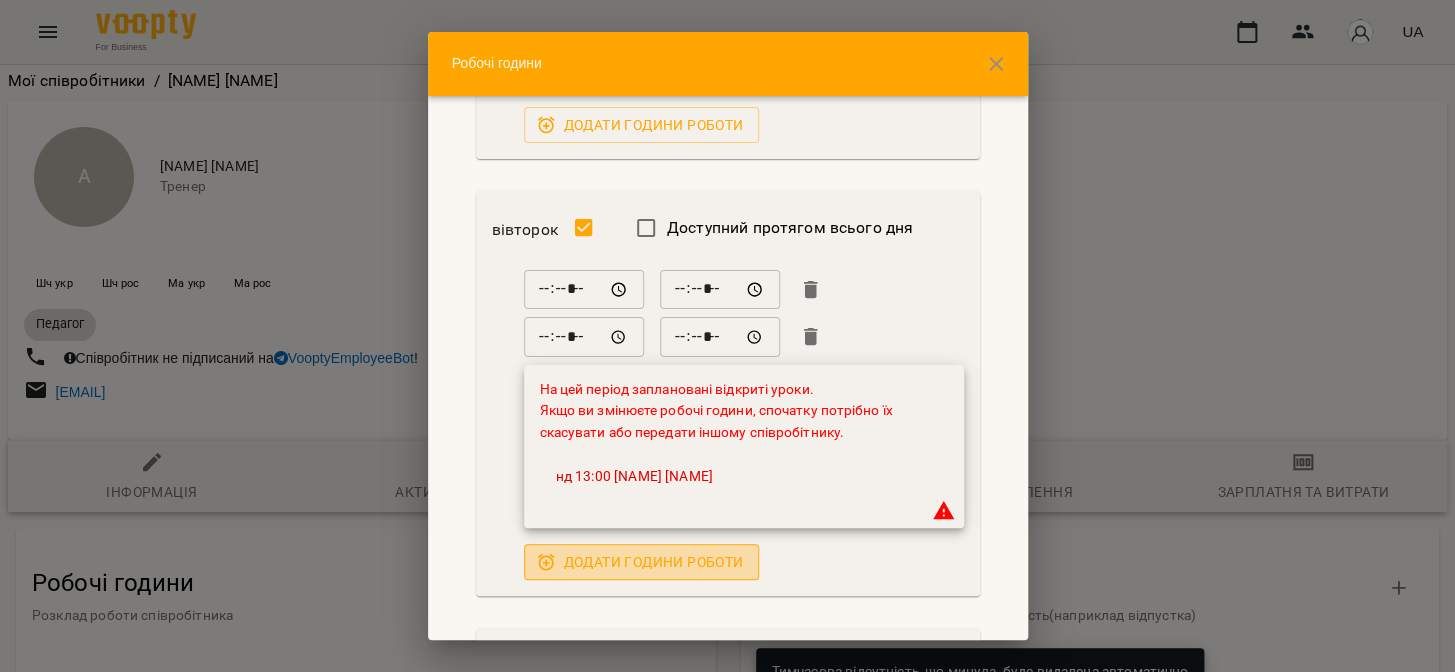 click on "Додати години роботи" at bounding box center [642, 562] 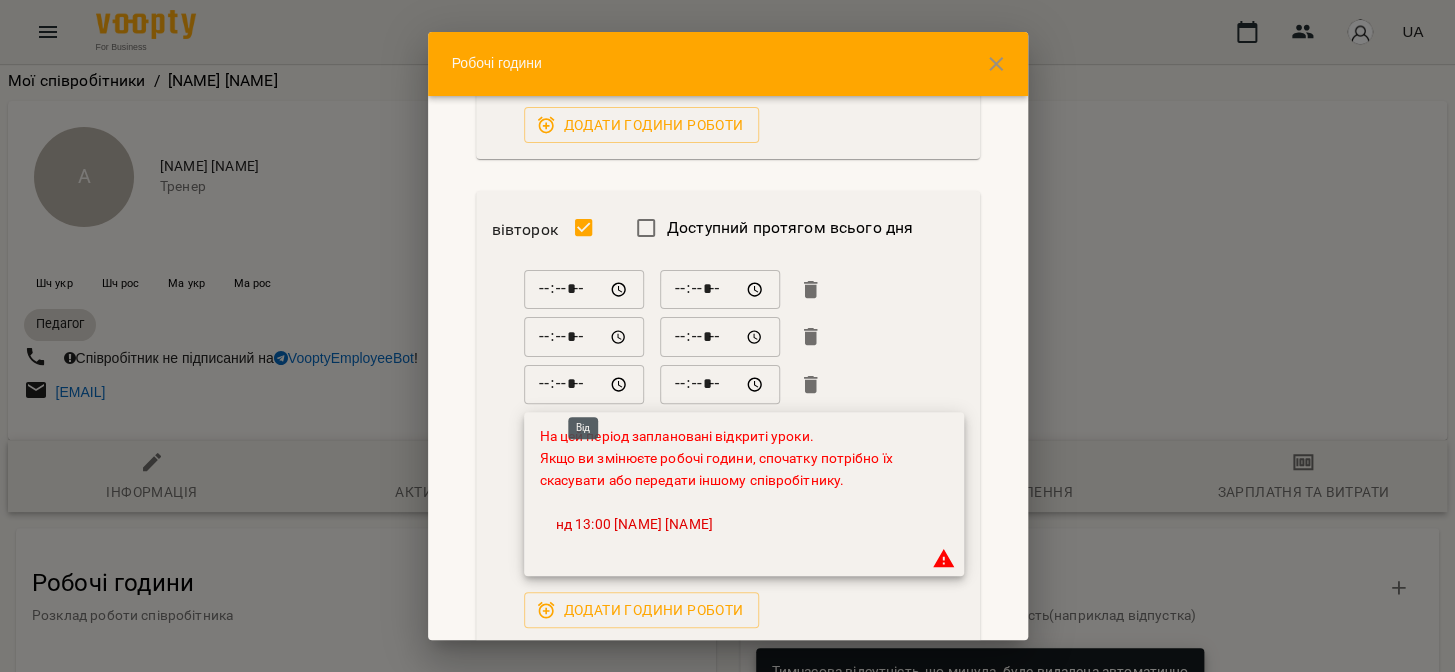 click on "*****" at bounding box center (584, 385) 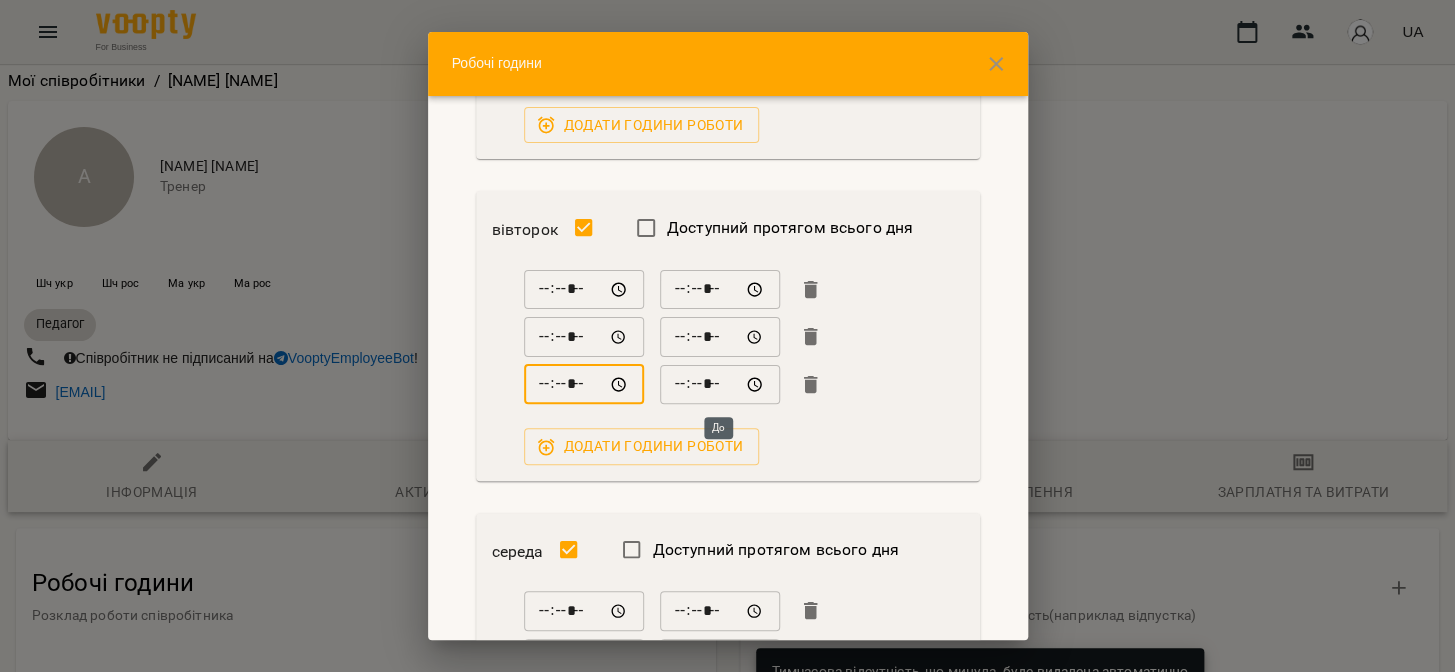 type on "*****" 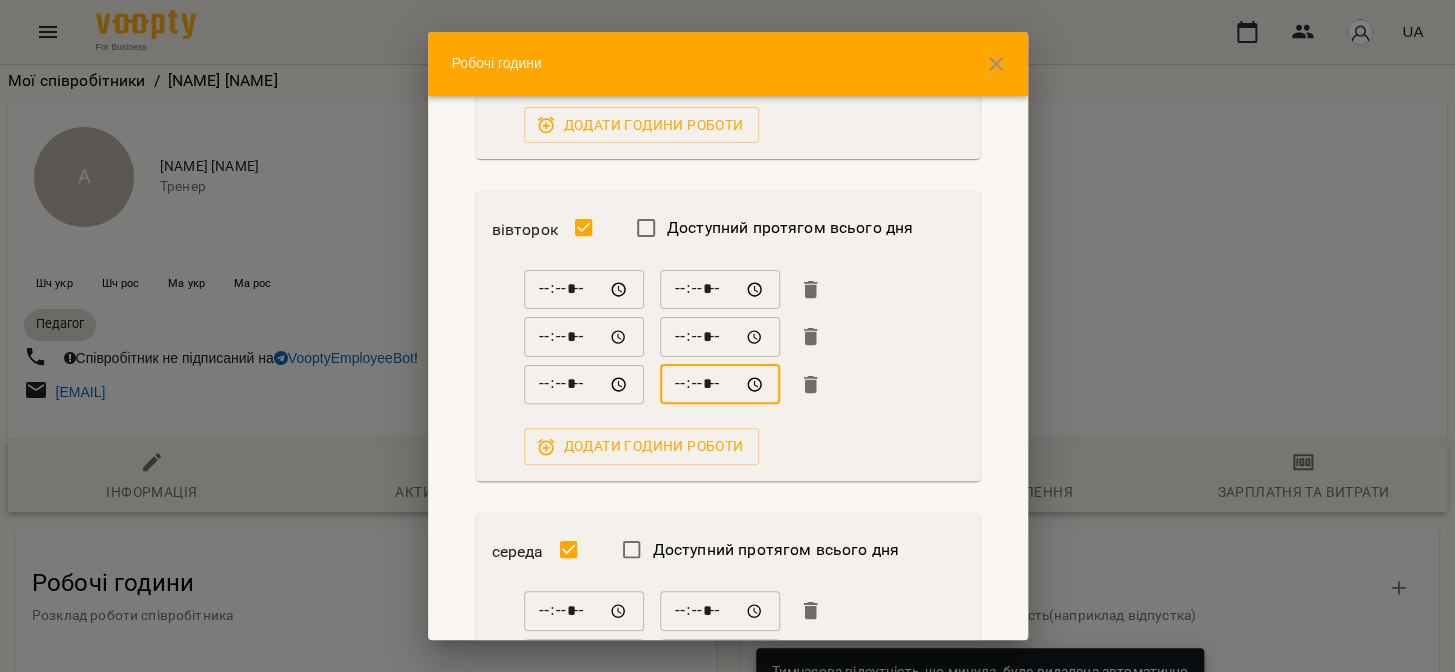 type on "*****" 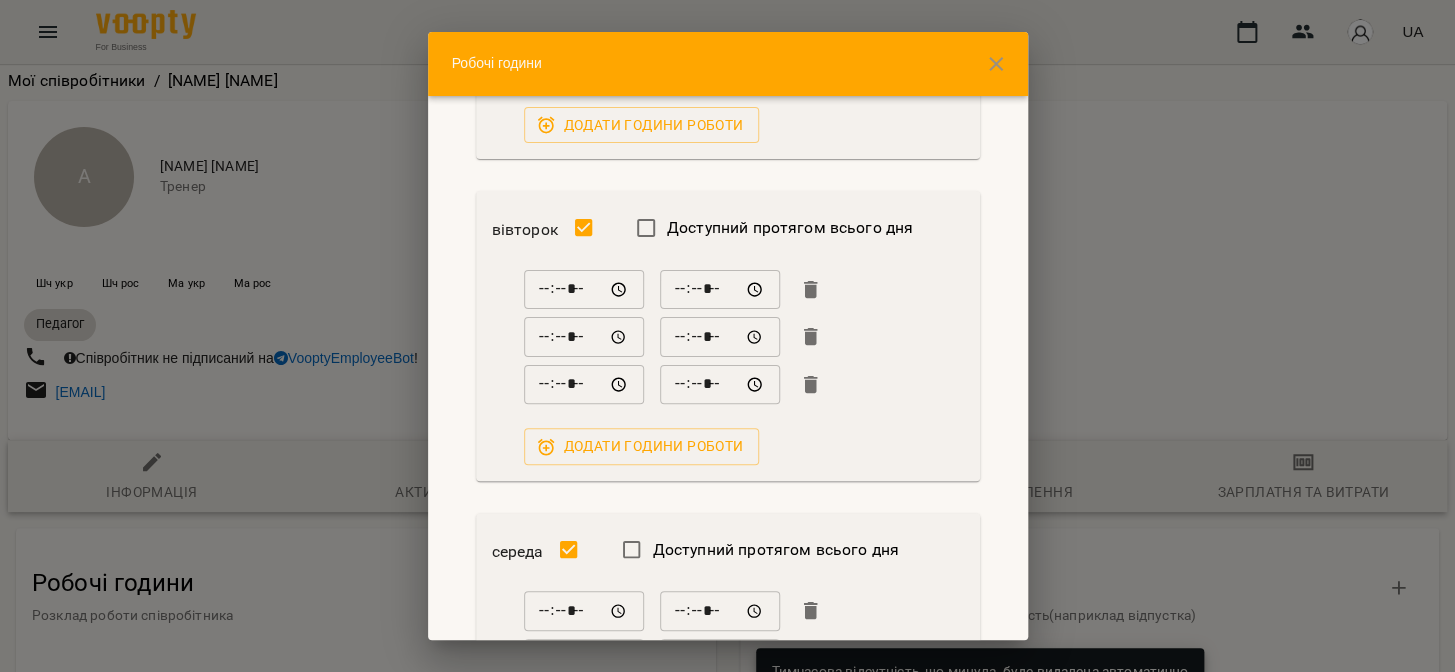 click on "вівторок Доступний протягом всього дня ***** ​ ***** ​ ***** ​ ***** ​ ***** ​ ***** ​ Додати години роботи" at bounding box center (728, 336) 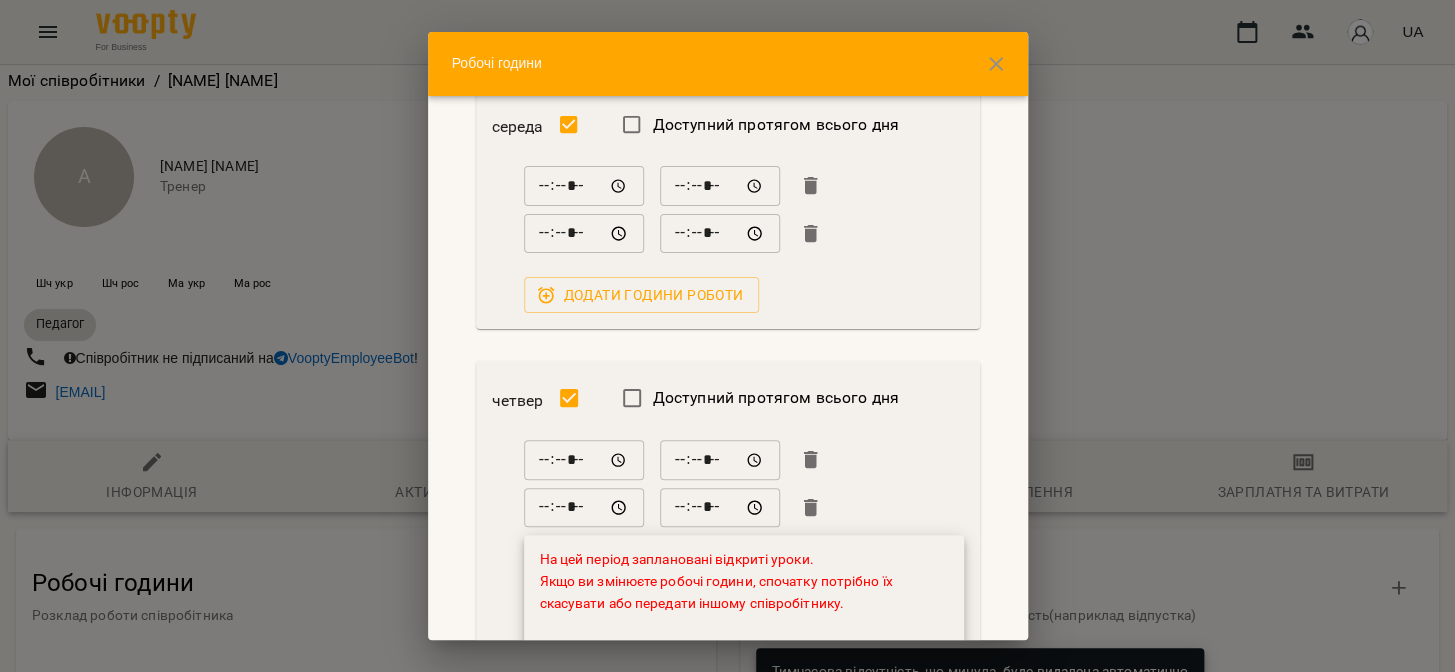 scroll, scrollTop: 848, scrollLeft: 0, axis: vertical 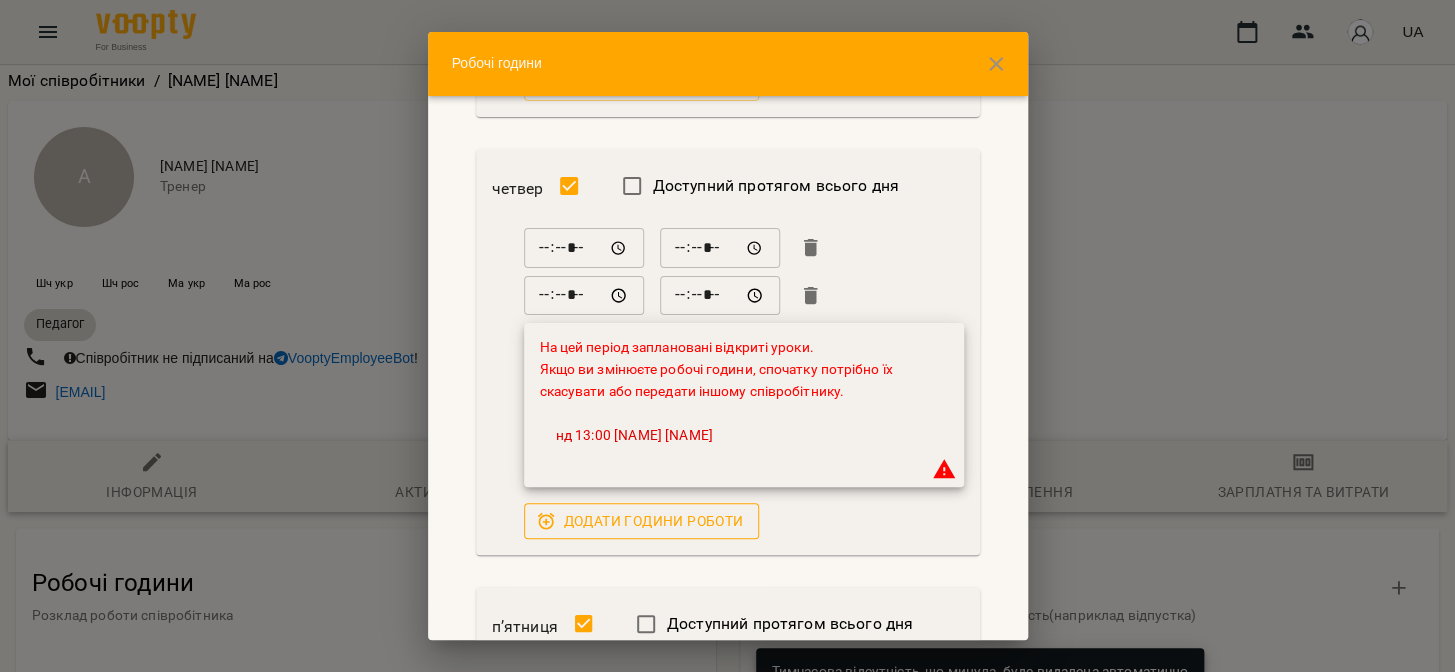 click on "Додати години роботи" at bounding box center (642, 521) 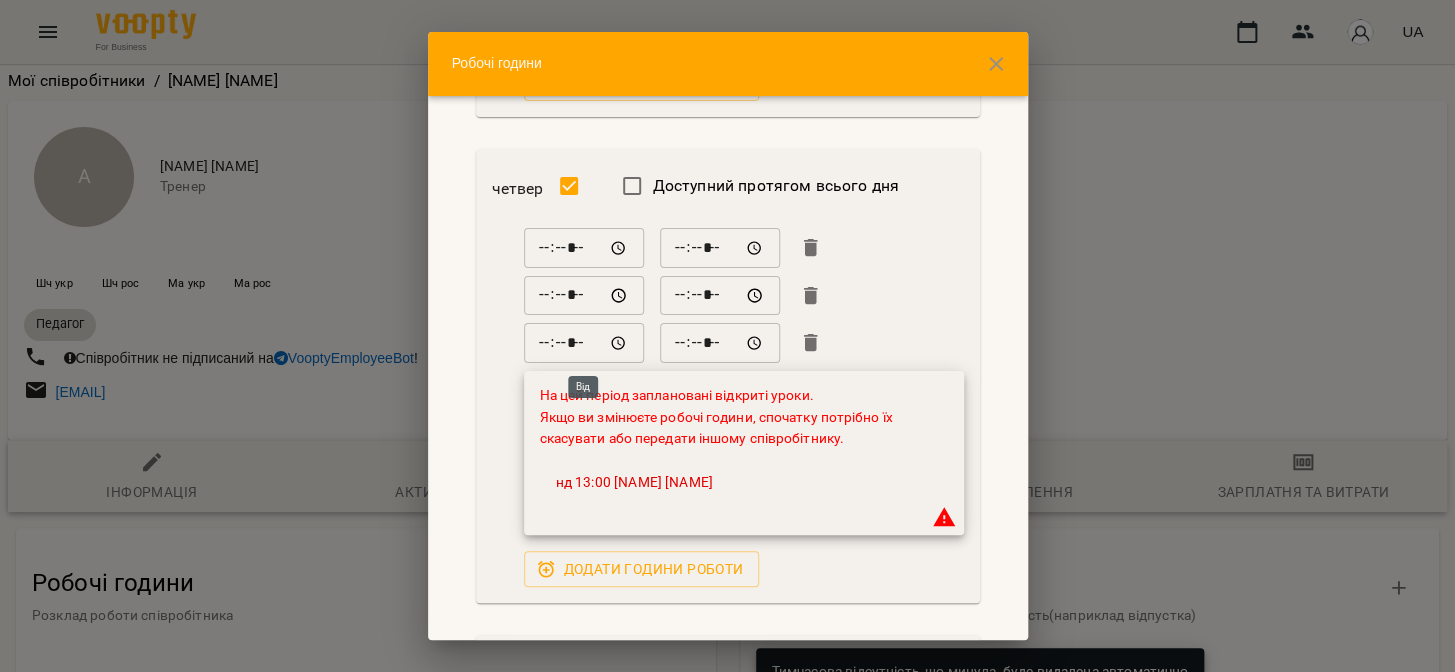 click on "*****" at bounding box center [584, 343] 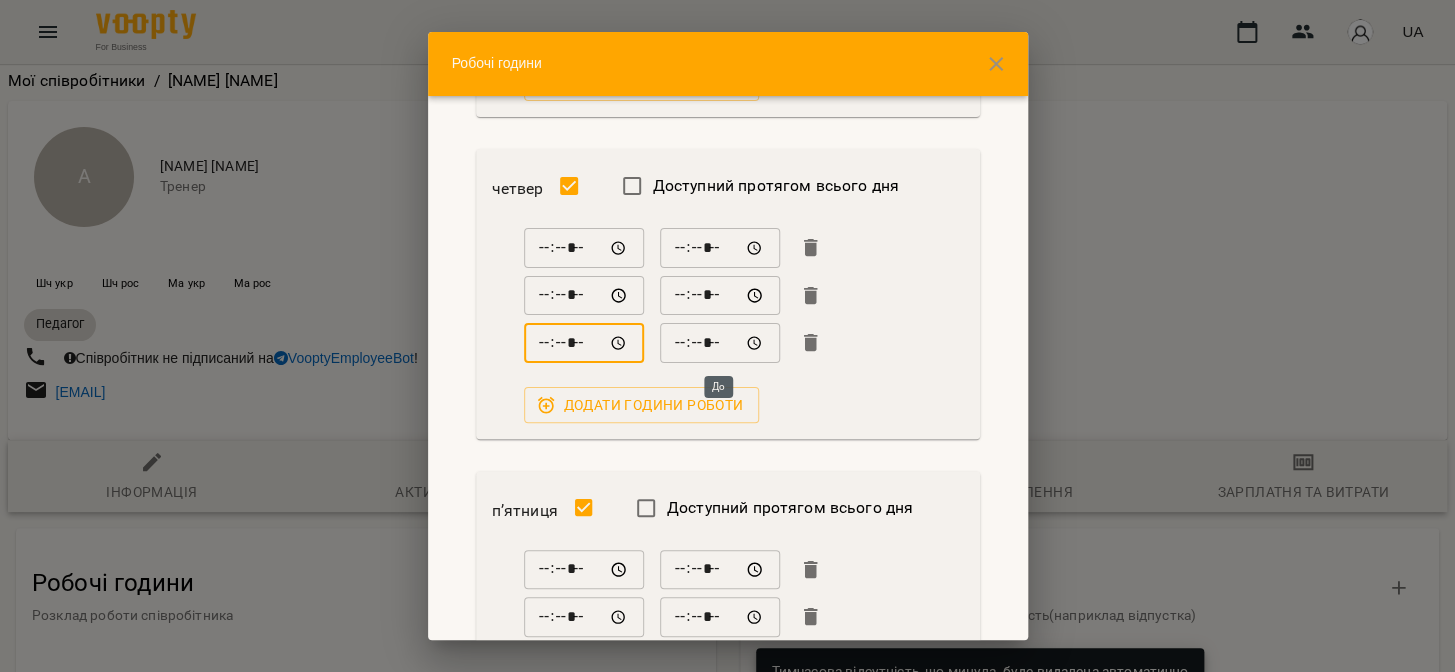 type on "*****" 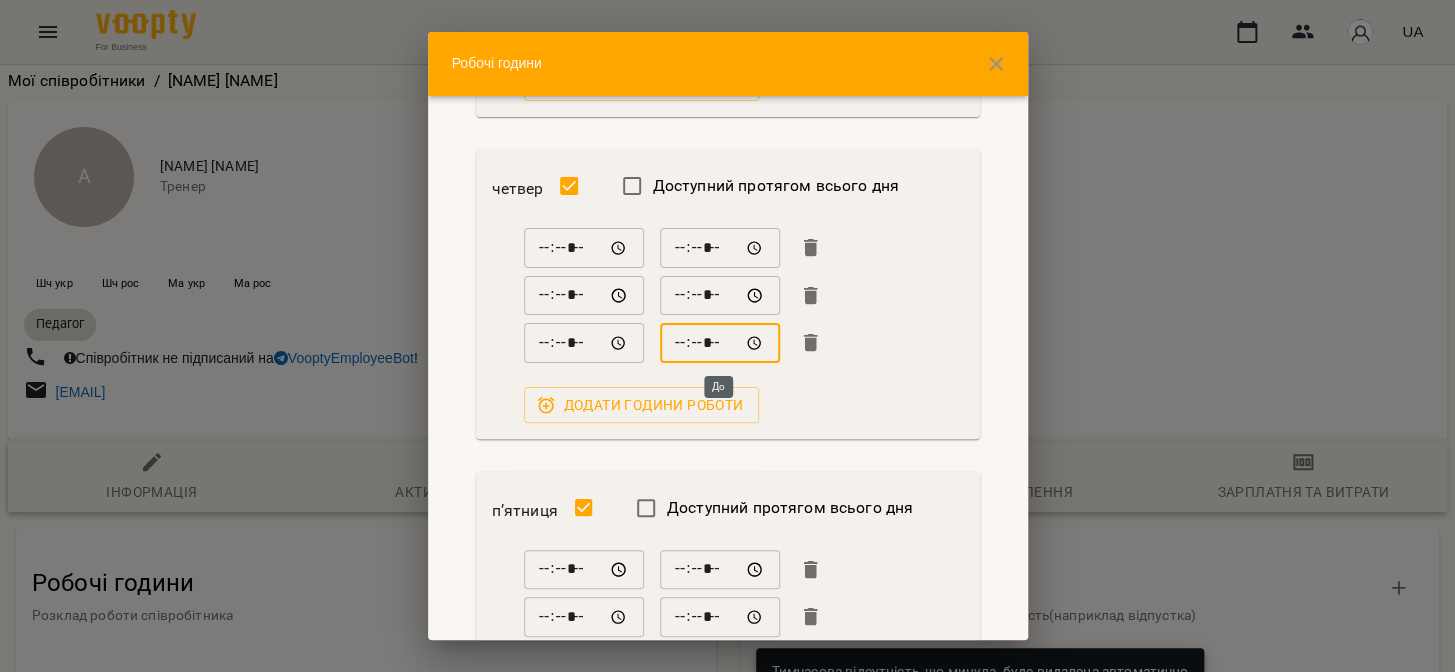 click on "*****" at bounding box center (720, 343) 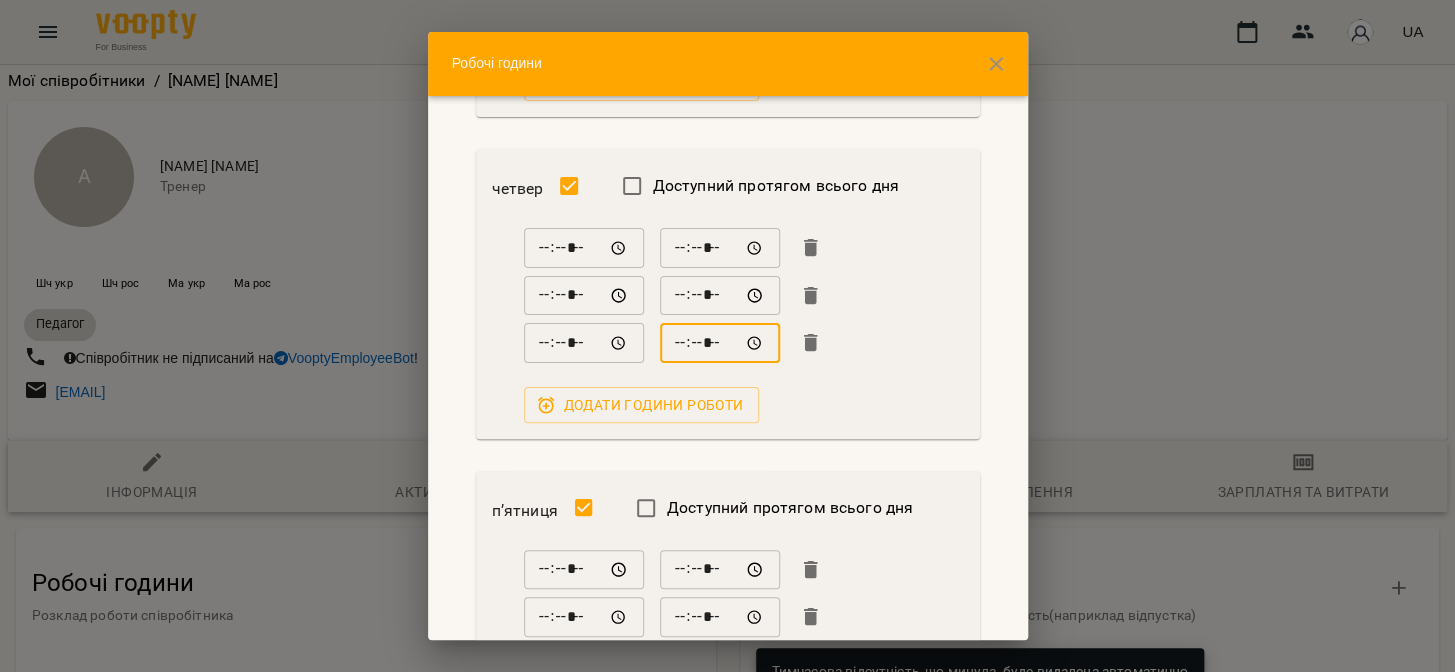 type on "*****" 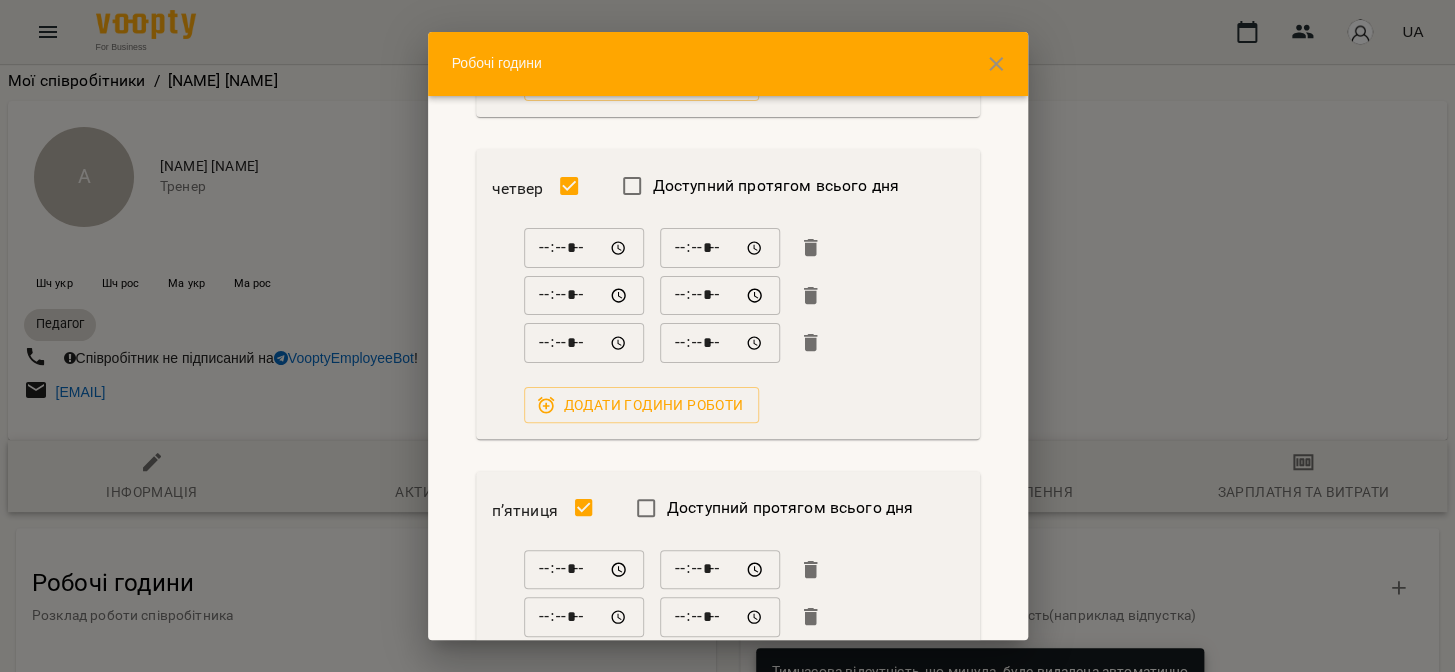 click on "***** ​ ***** ​ ***** ​ ***** ​ ***** ​ ***** ​ Додати години роботи" at bounding box center (728, 325) 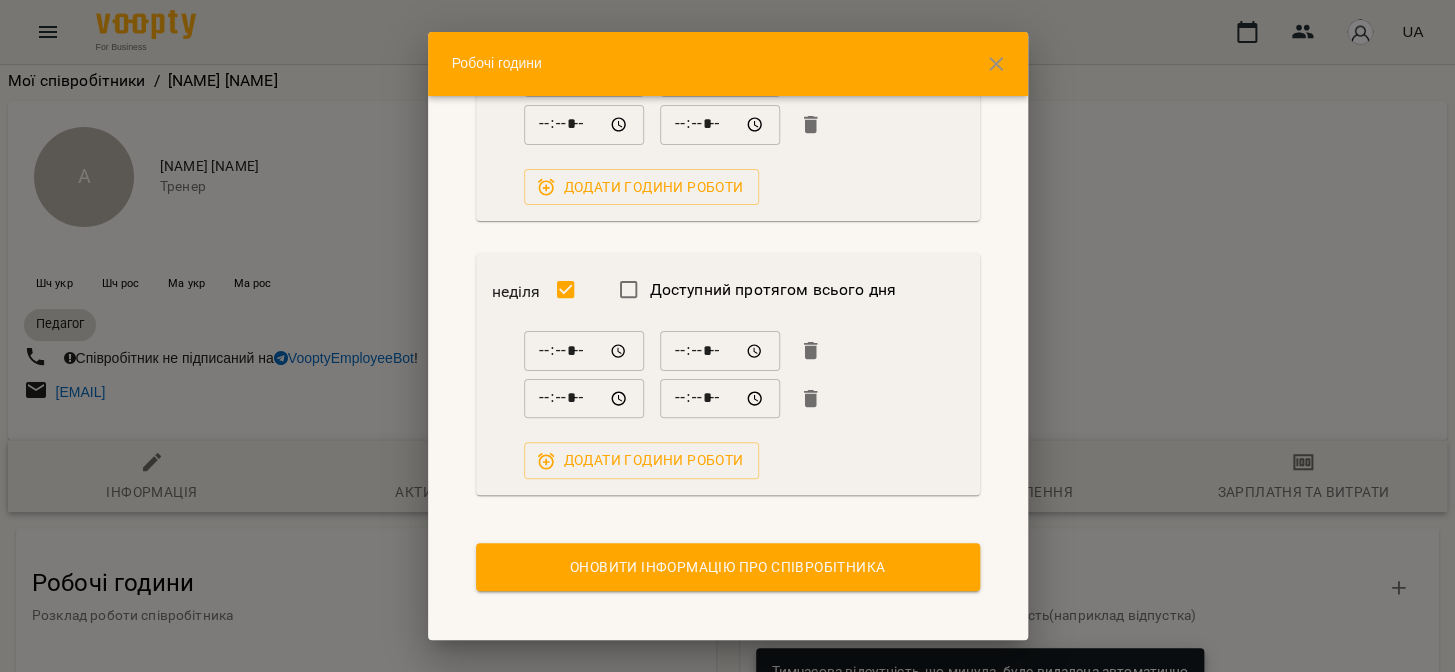 scroll, scrollTop: 1674, scrollLeft: 0, axis: vertical 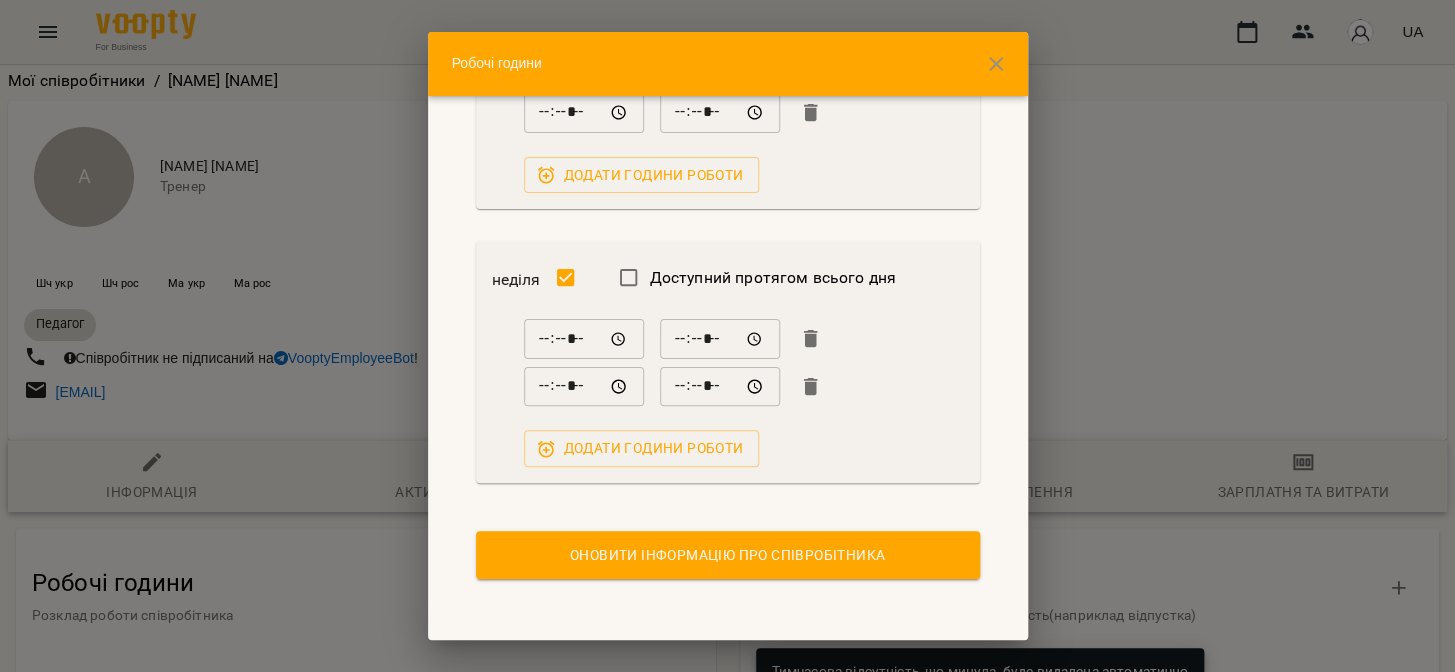 click on "Оновити інформацію про співробітника" at bounding box center (728, 555) 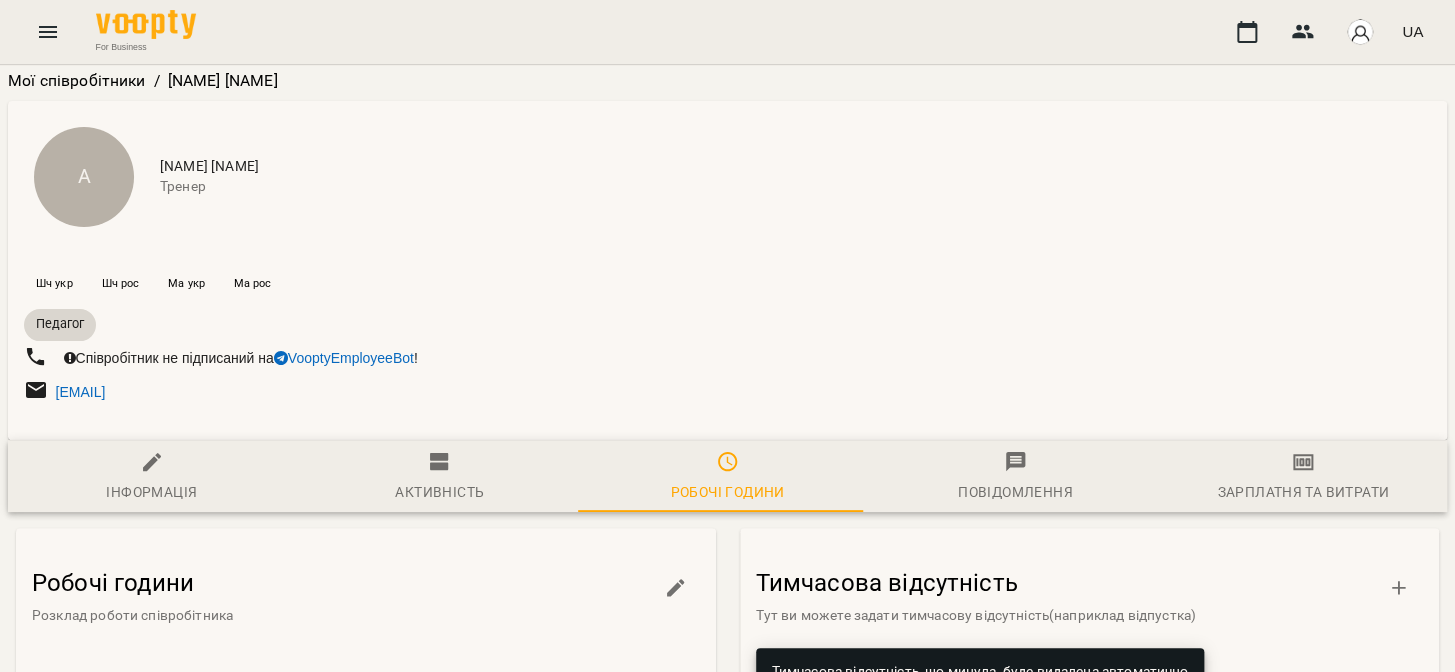 scroll, scrollTop: 0, scrollLeft: 0, axis: both 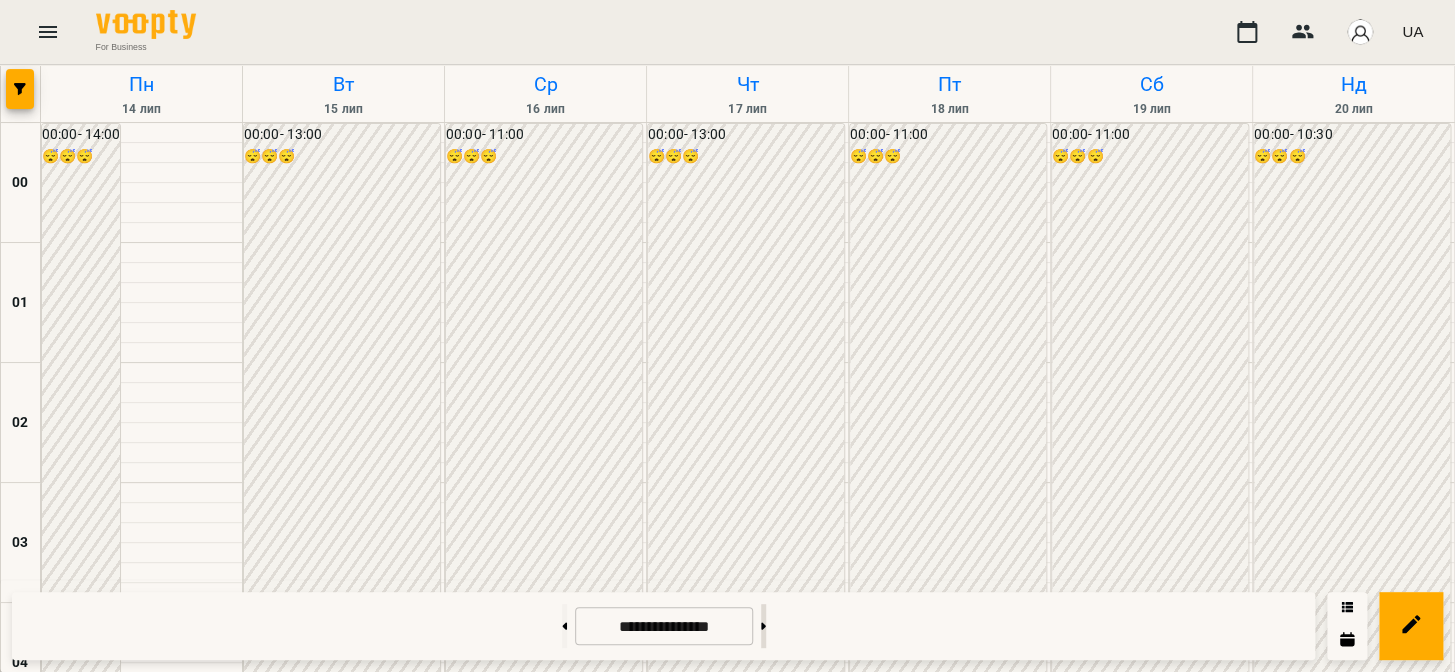 click 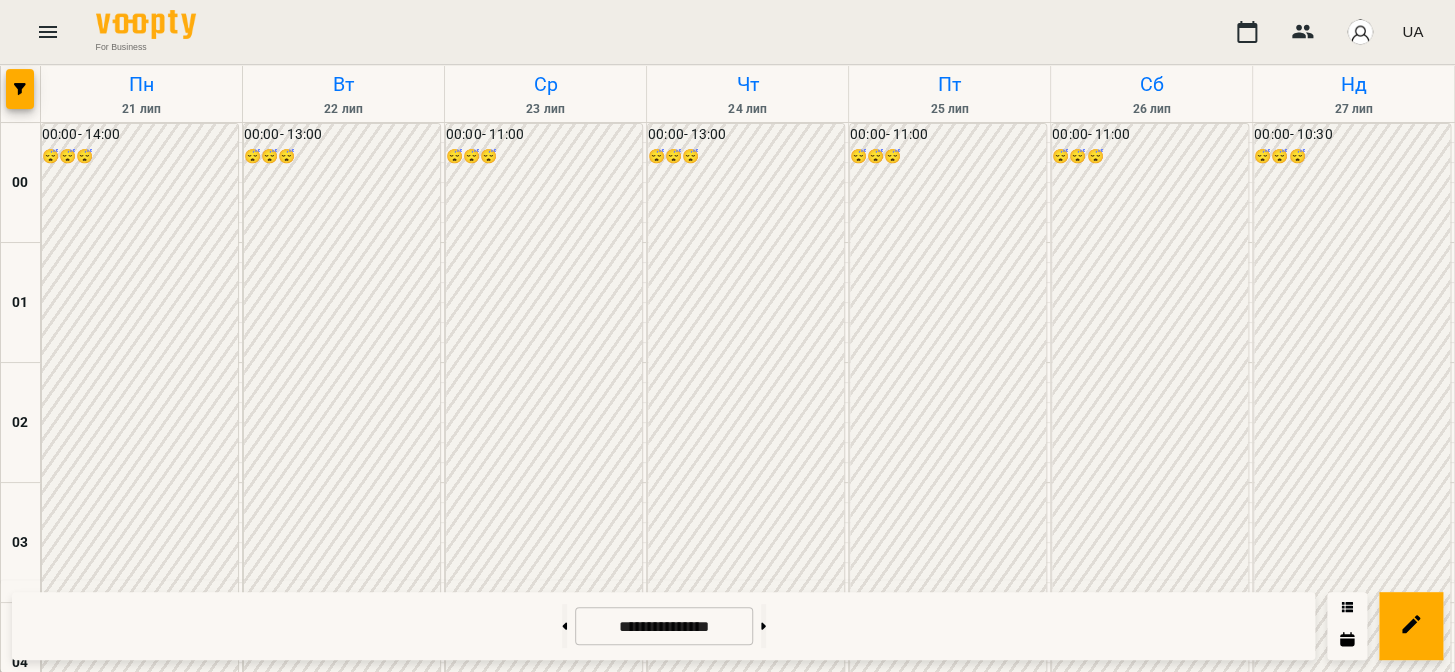 scroll, scrollTop: 1697, scrollLeft: 0, axis: vertical 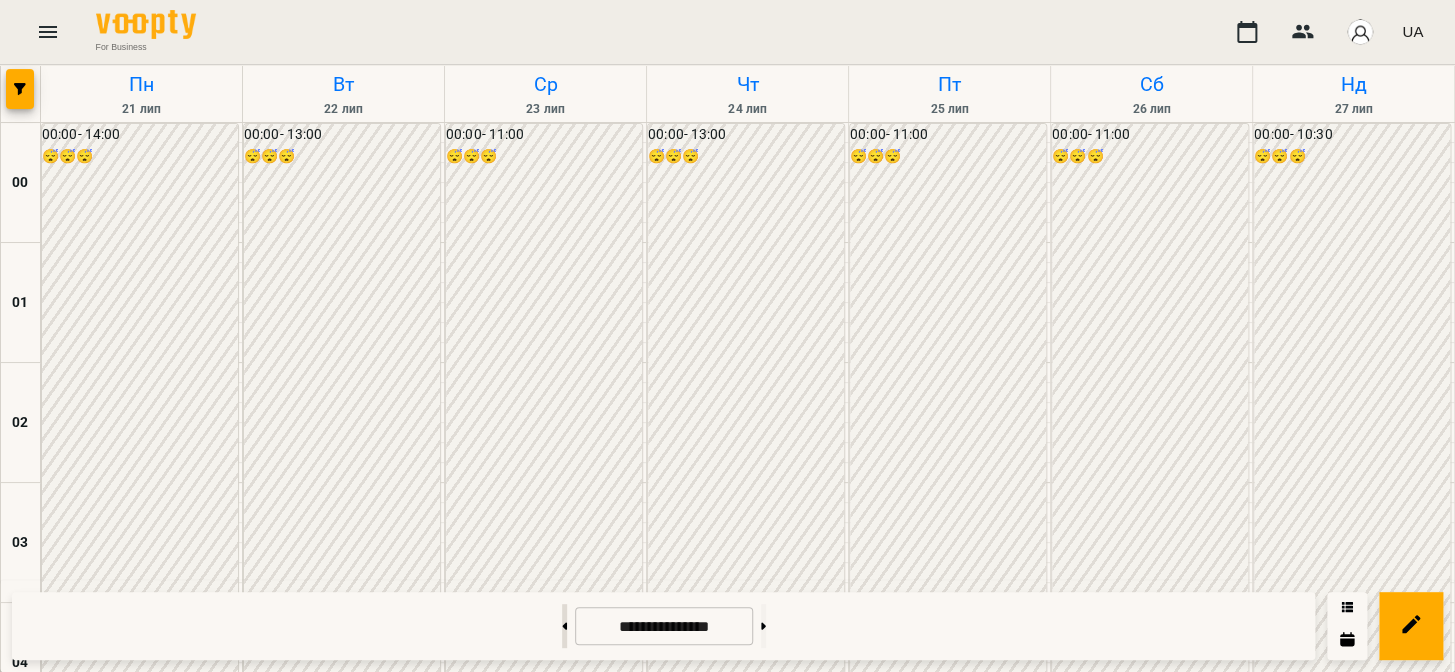 click at bounding box center [564, 626] 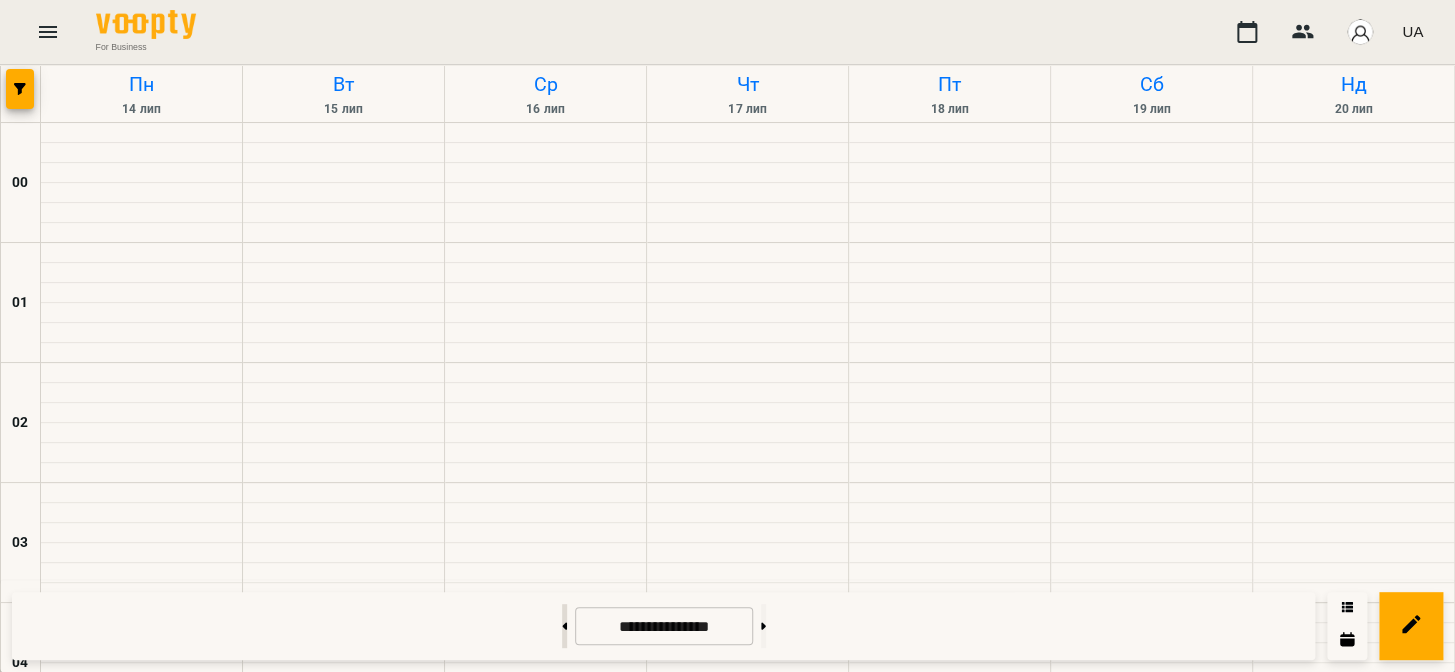 click at bounding box center (564, 626) 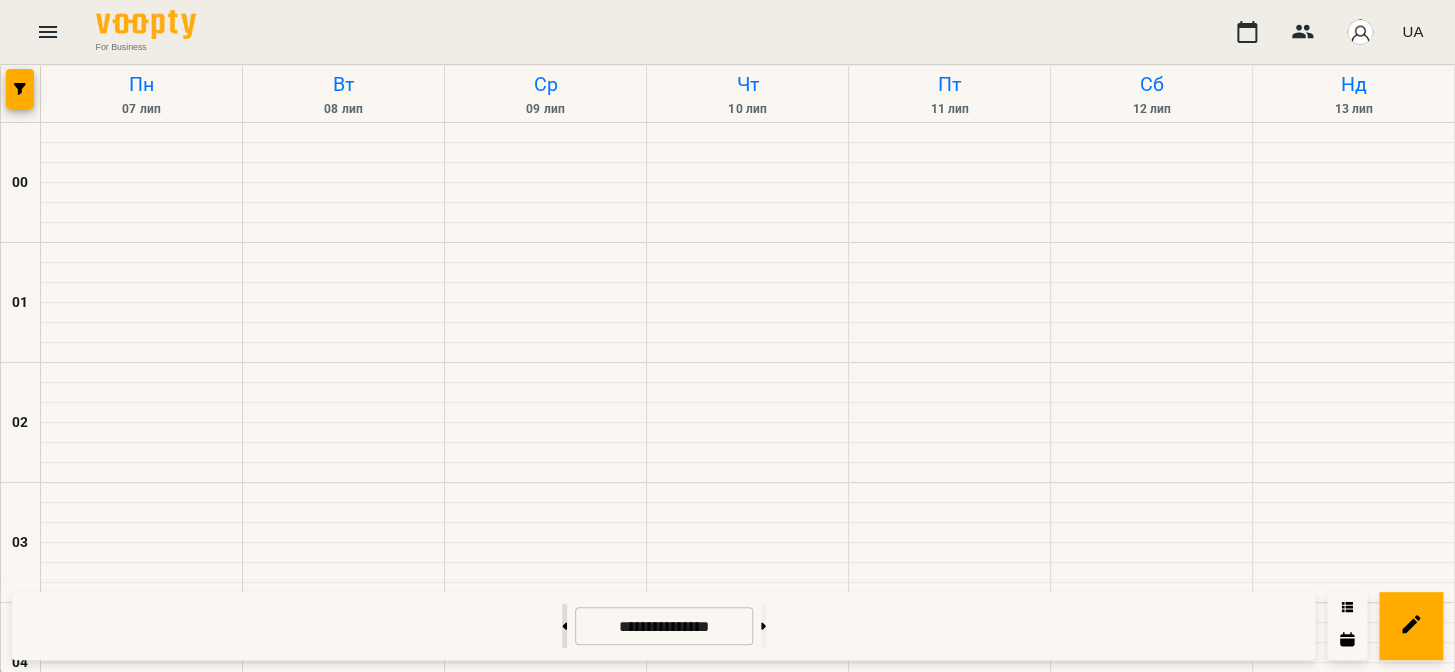click at bounding box center (564, 626) 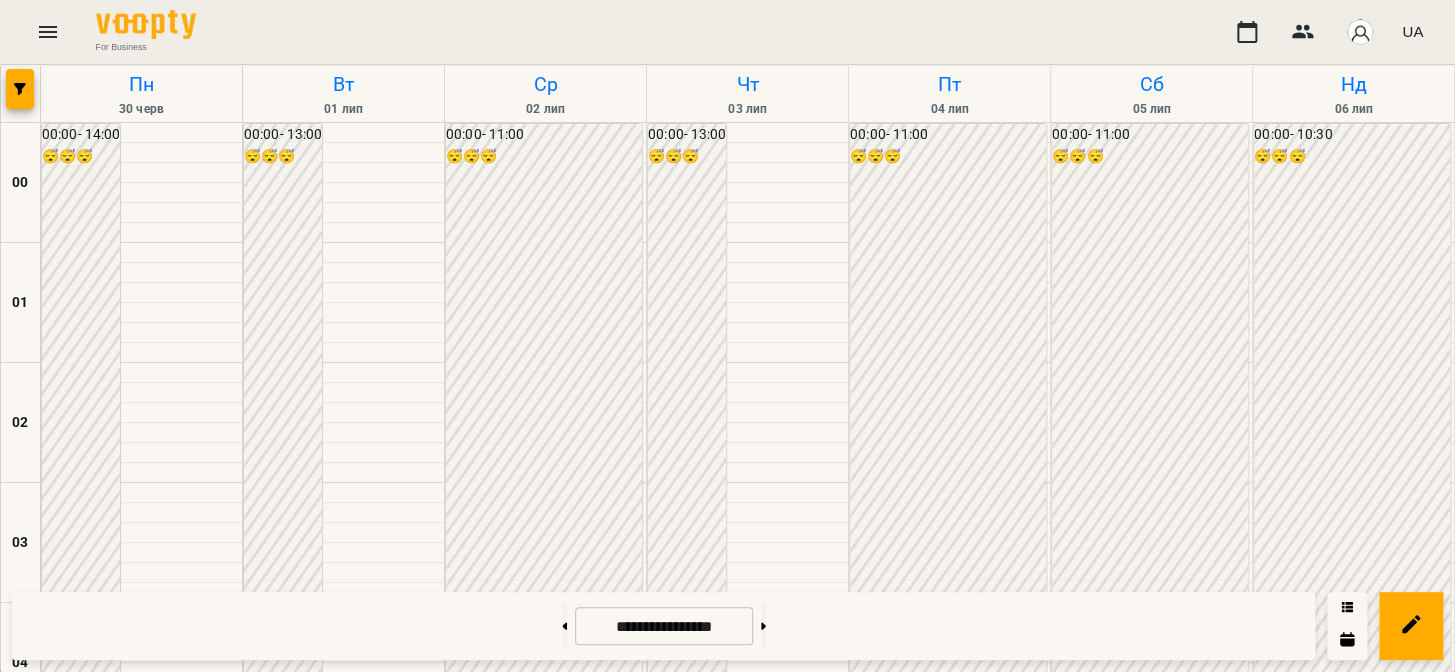 scroll, scrollTop: 1697, scrollLeft: 0, axis: vertical 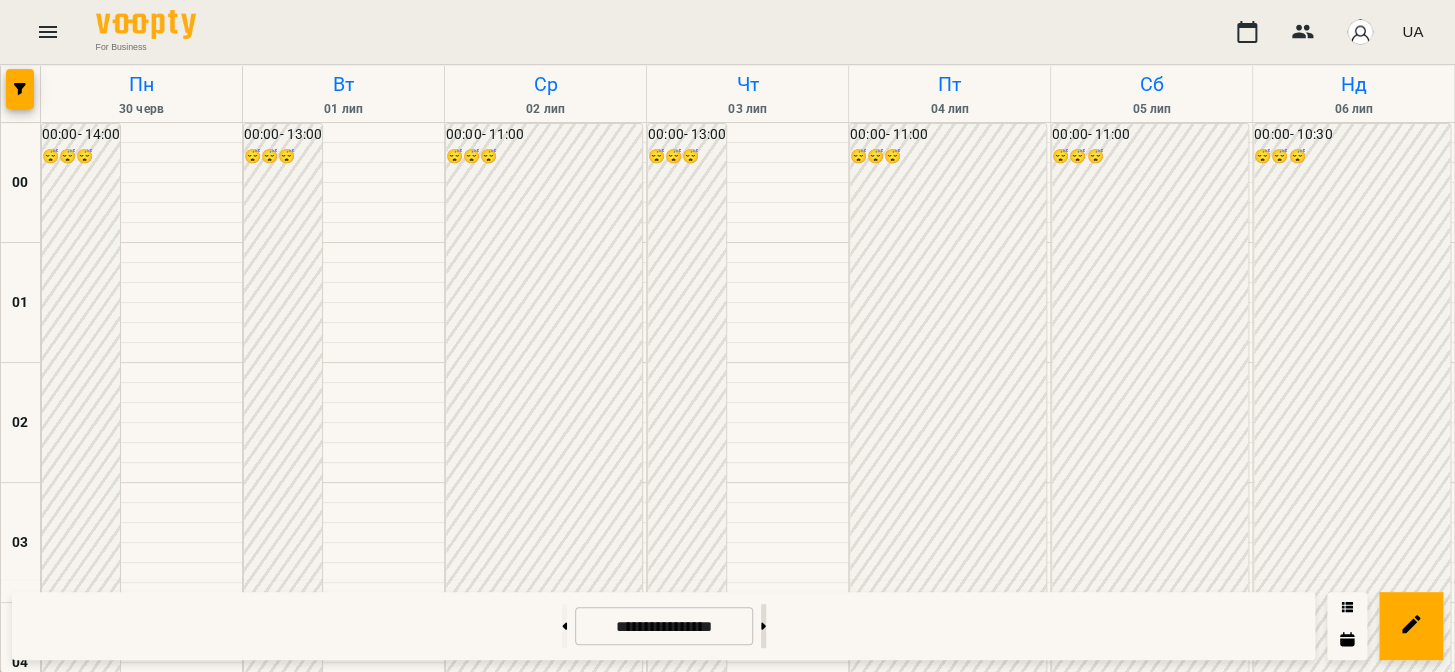 click at bounding box center (763, 626) 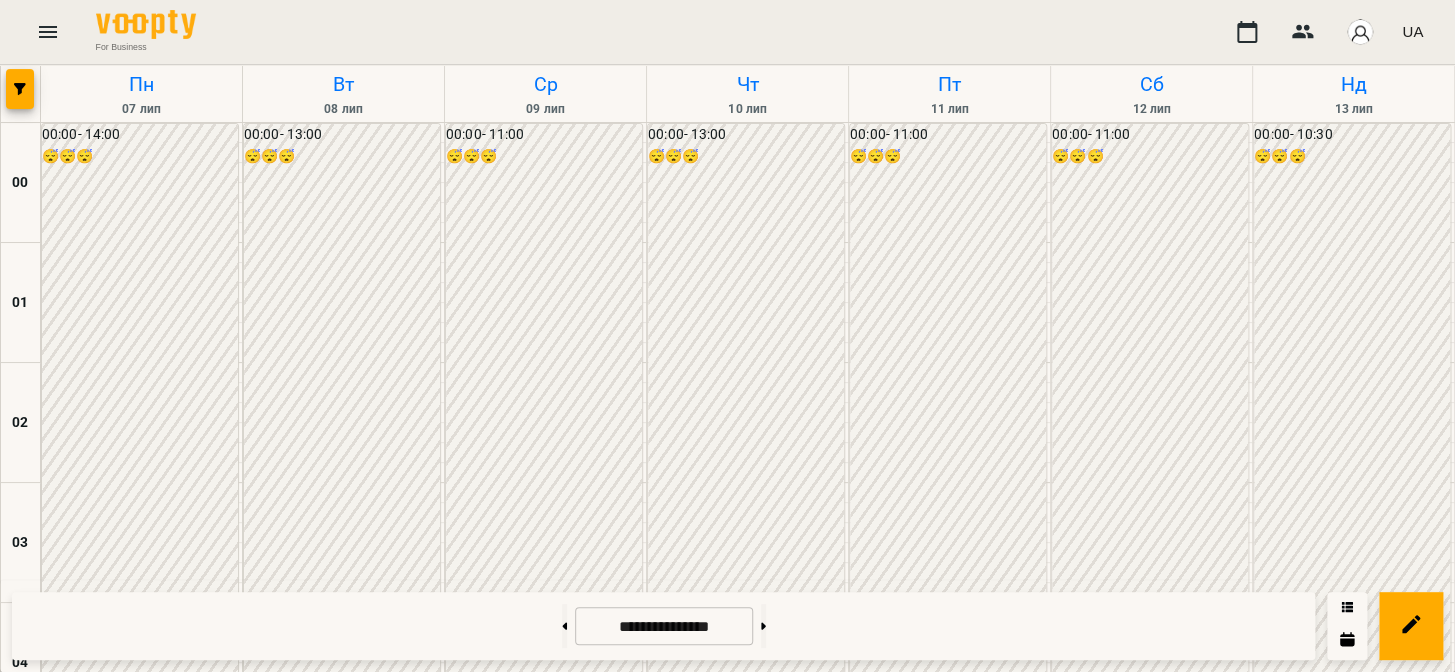 scroll, scrollTop: 1697, scrollLeft: 0, axis: vertical 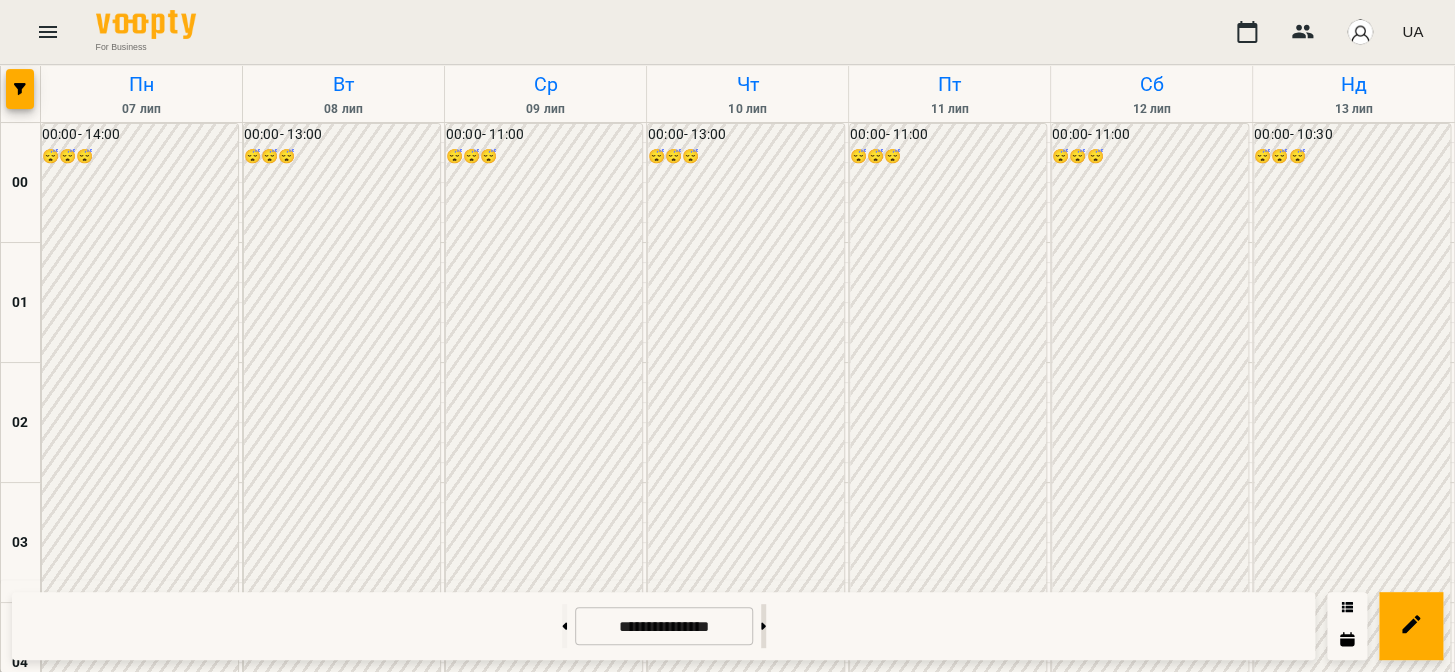 click at bounding box center (763, 626) 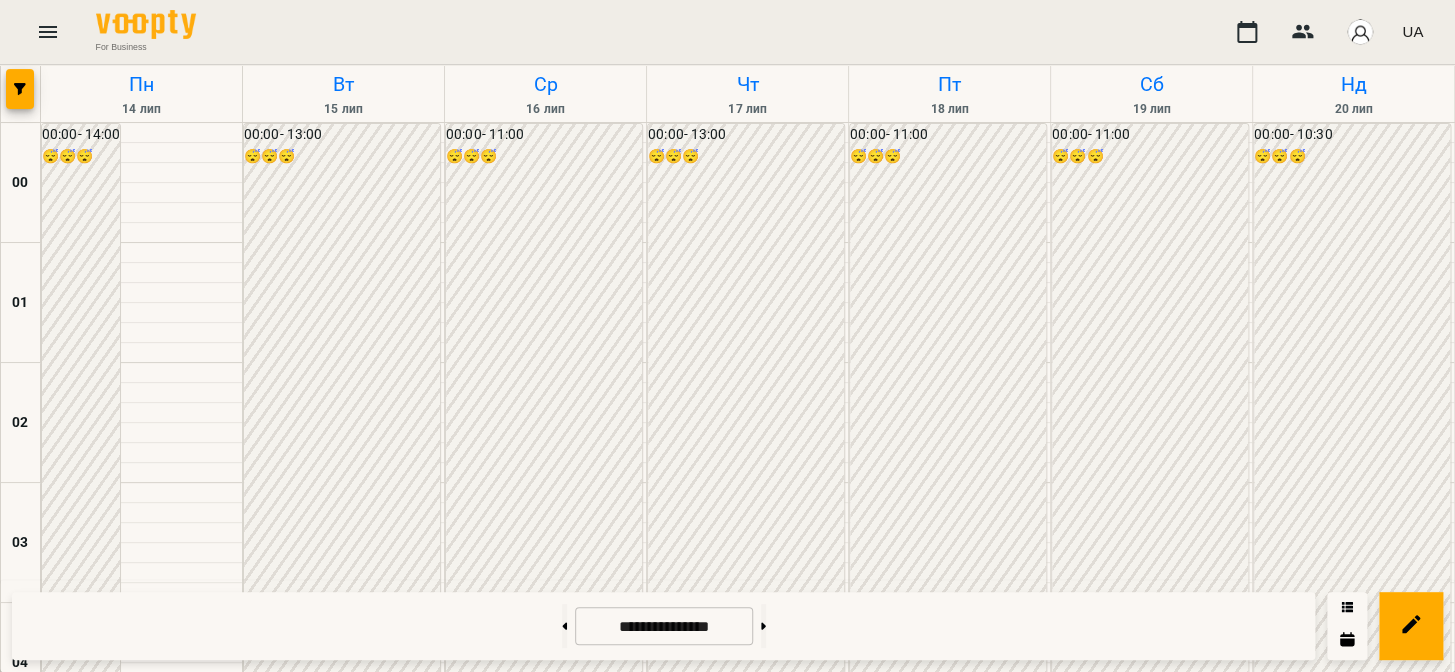 scroll, scrollTop: 1484, scrollLeft: 0, axis: vertical 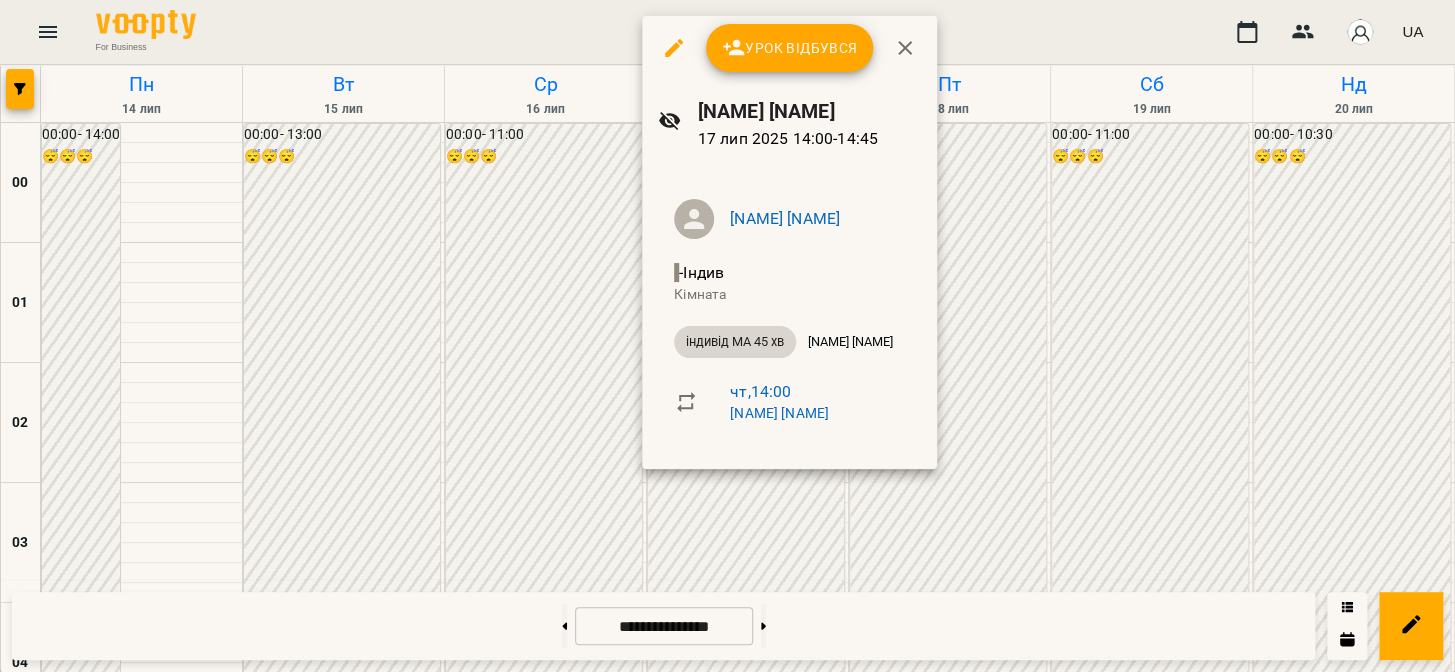 click at bounding box center (727, 336) 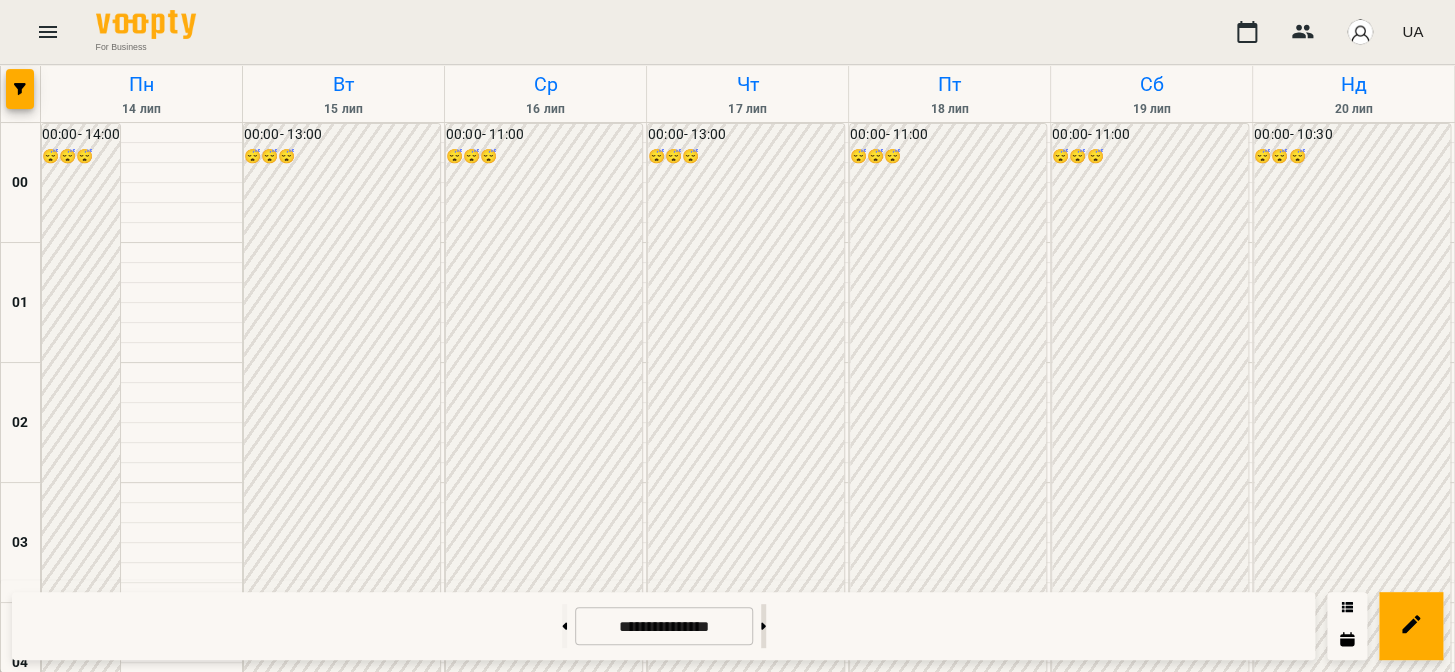 click at bounding box center (763, 626) 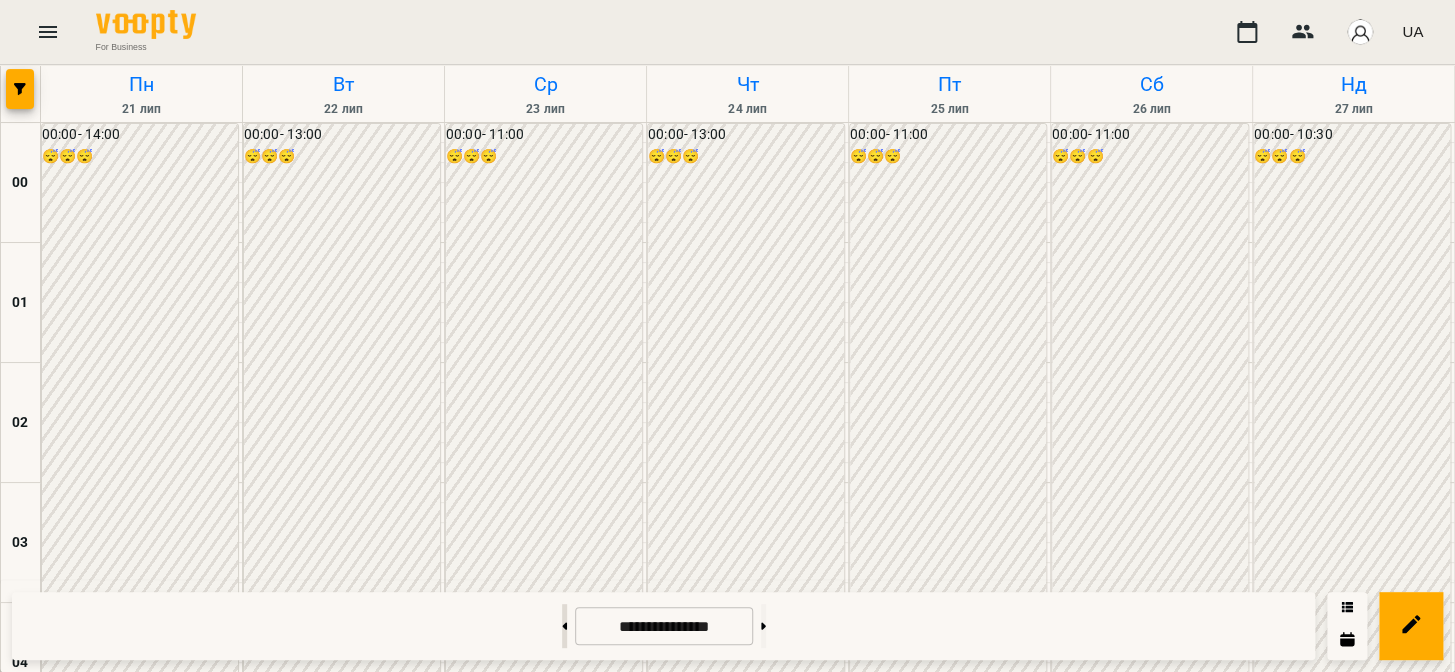 click at bounding box center [564, 626] 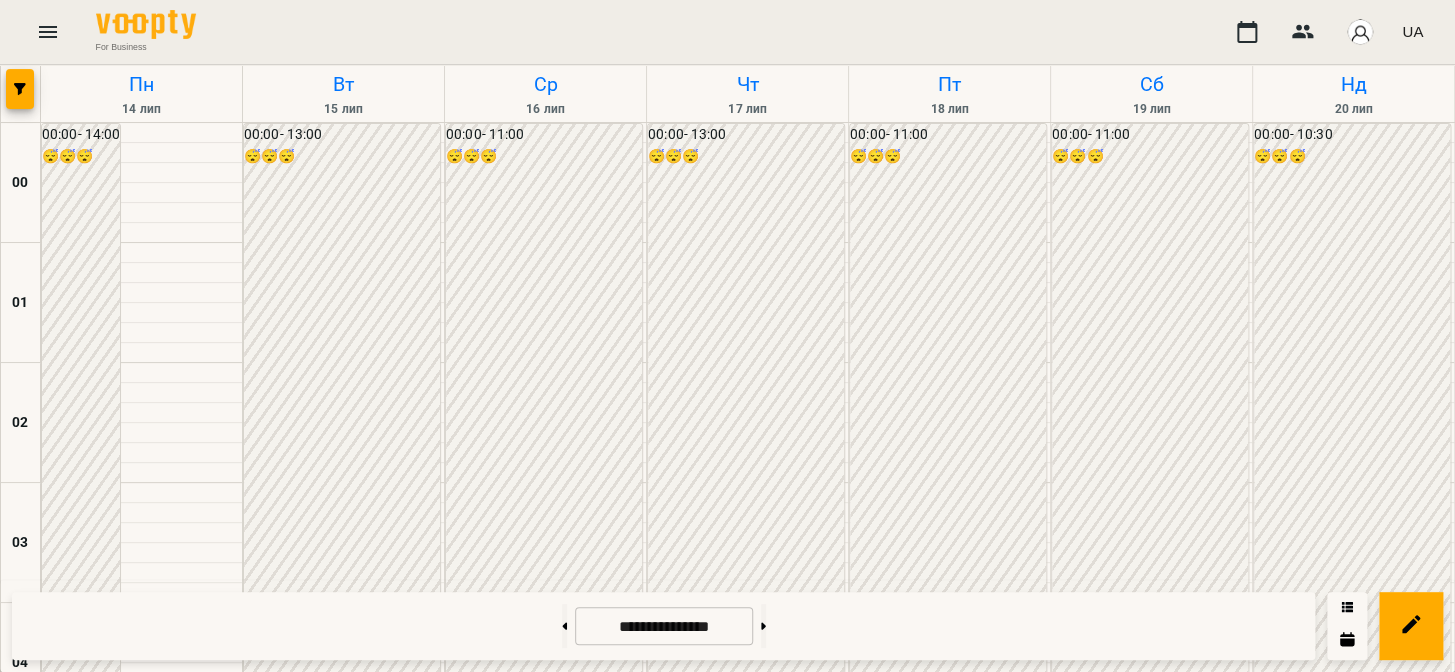 click on "14:00 -   14:00" at bounding box center [805, 1815] 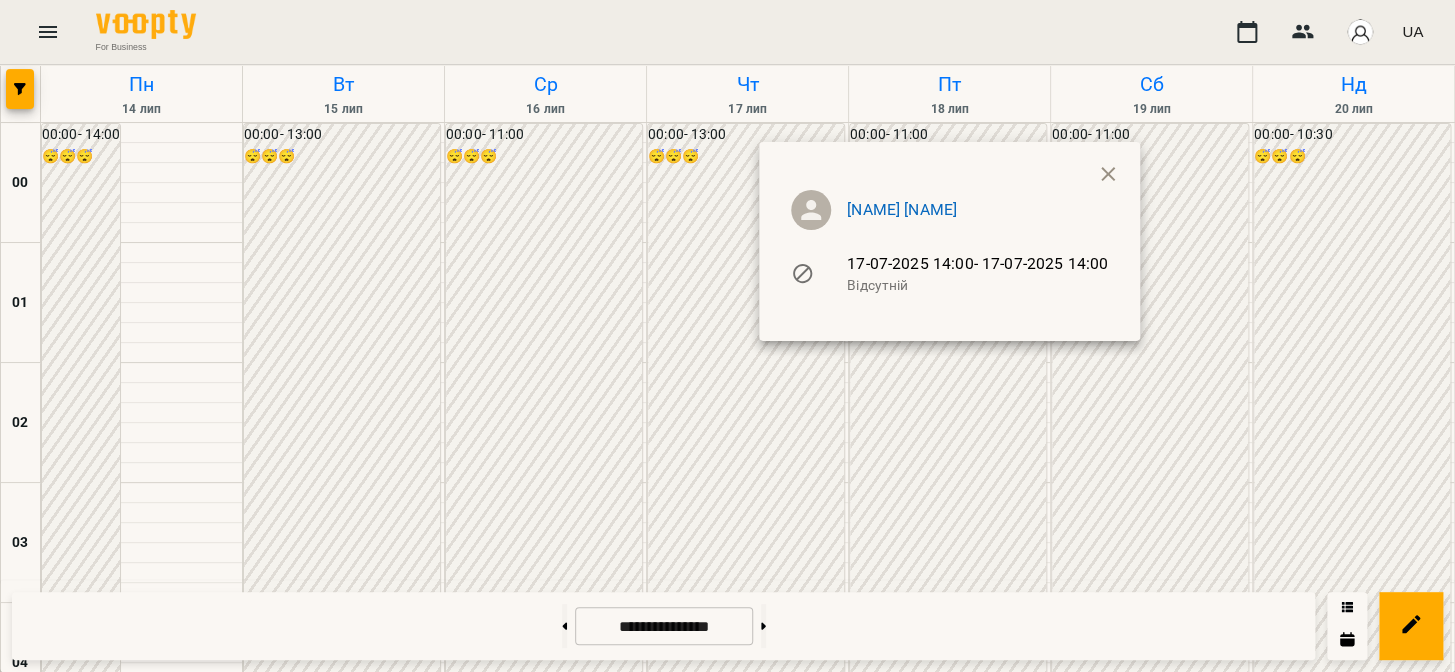 click at bounding box center (727, 336) 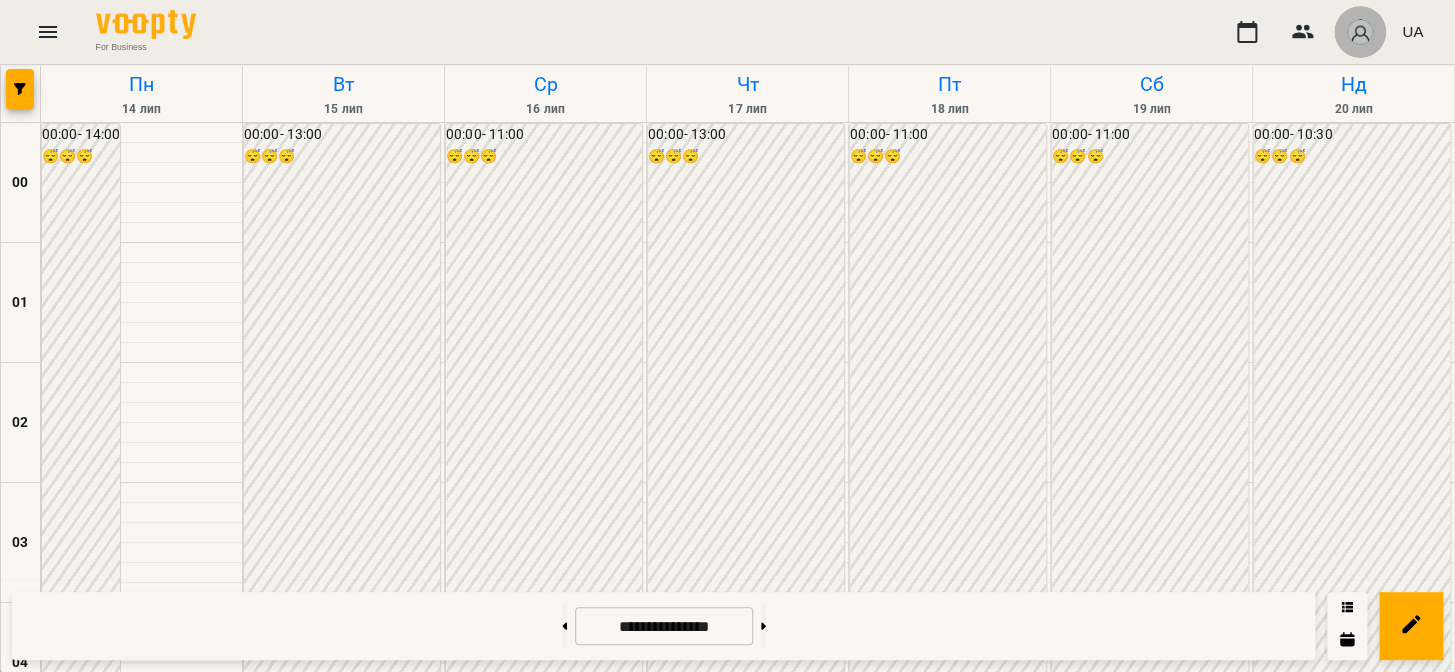 click at bounding box center (1360, 32) 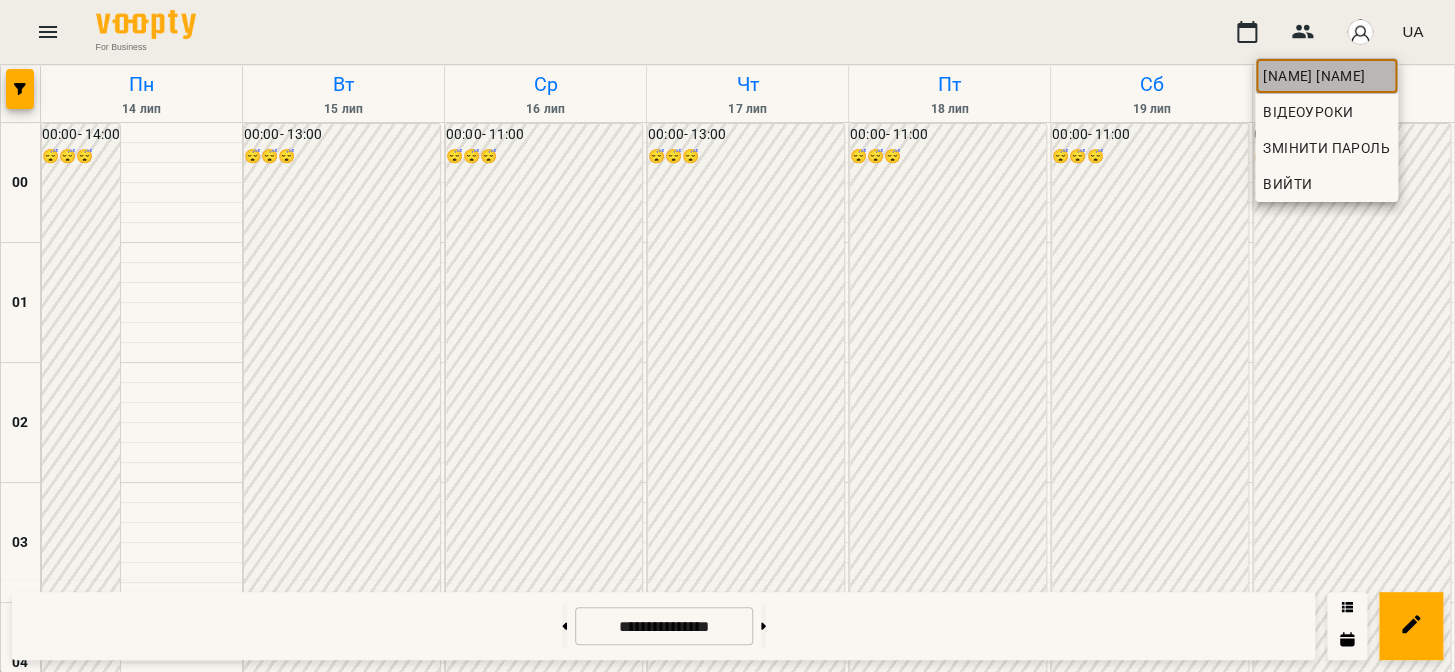 click on "[NAME] [NAME]" at bounding box center [1326, 76] 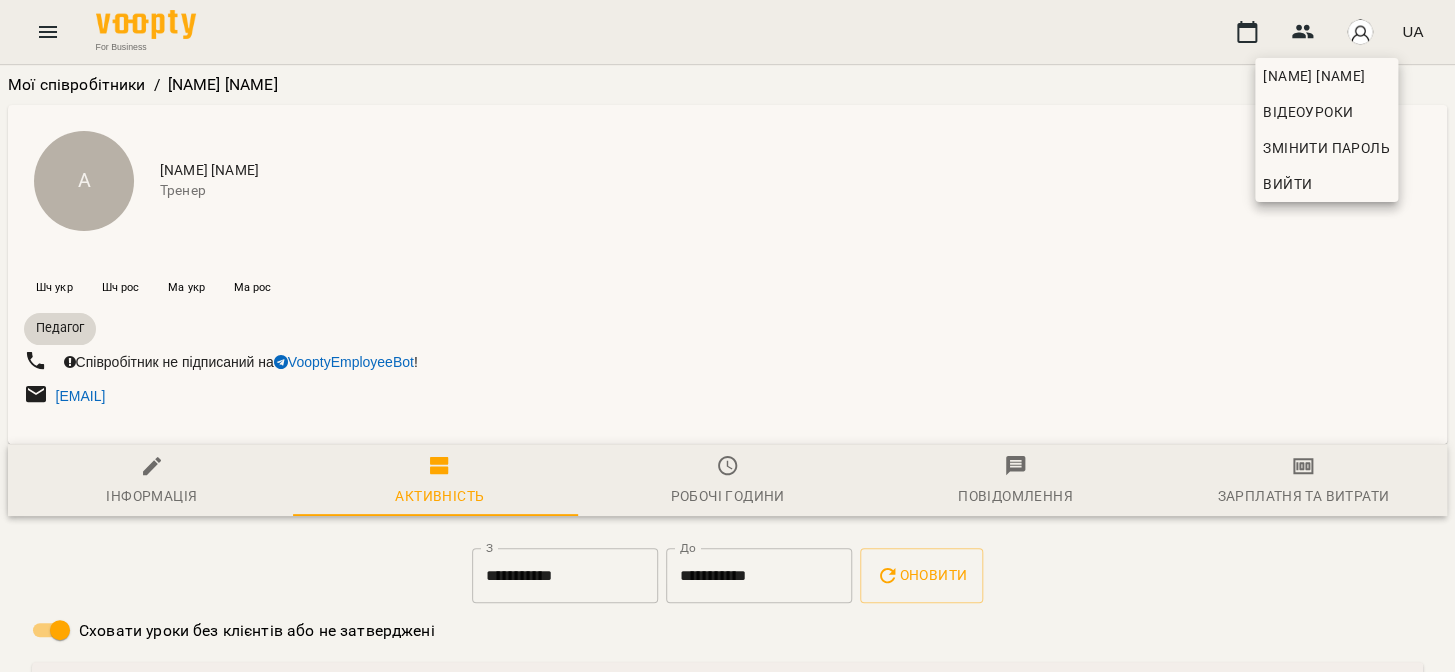 click at bounding box center [727, 336] 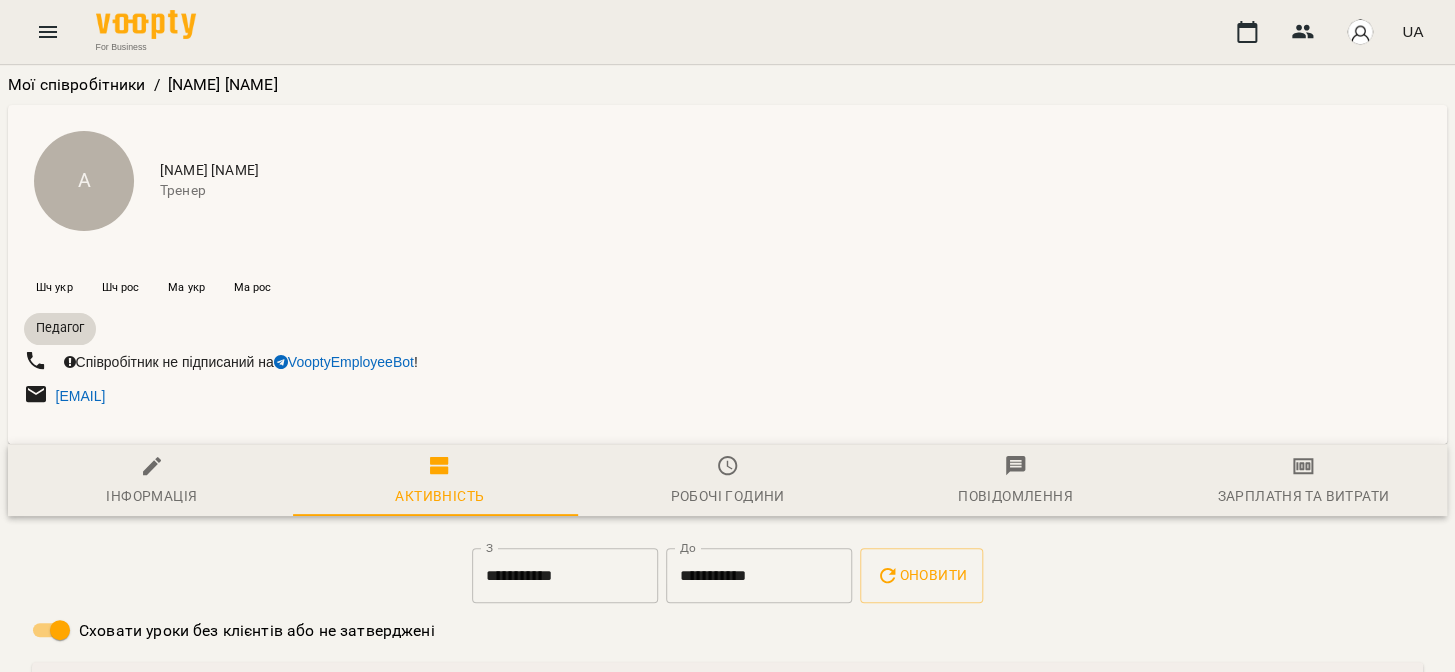 click 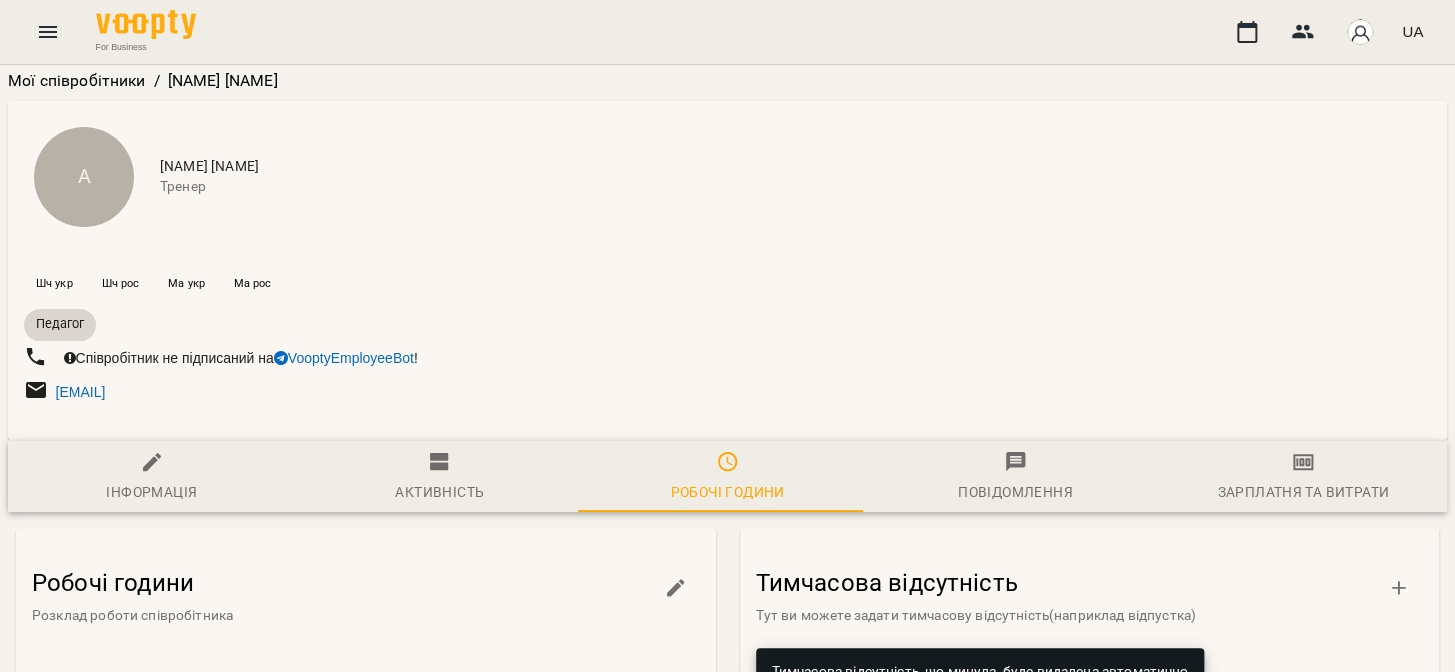 scroll, scrollTop: 424, scrollLeft: 0, axis: vertical 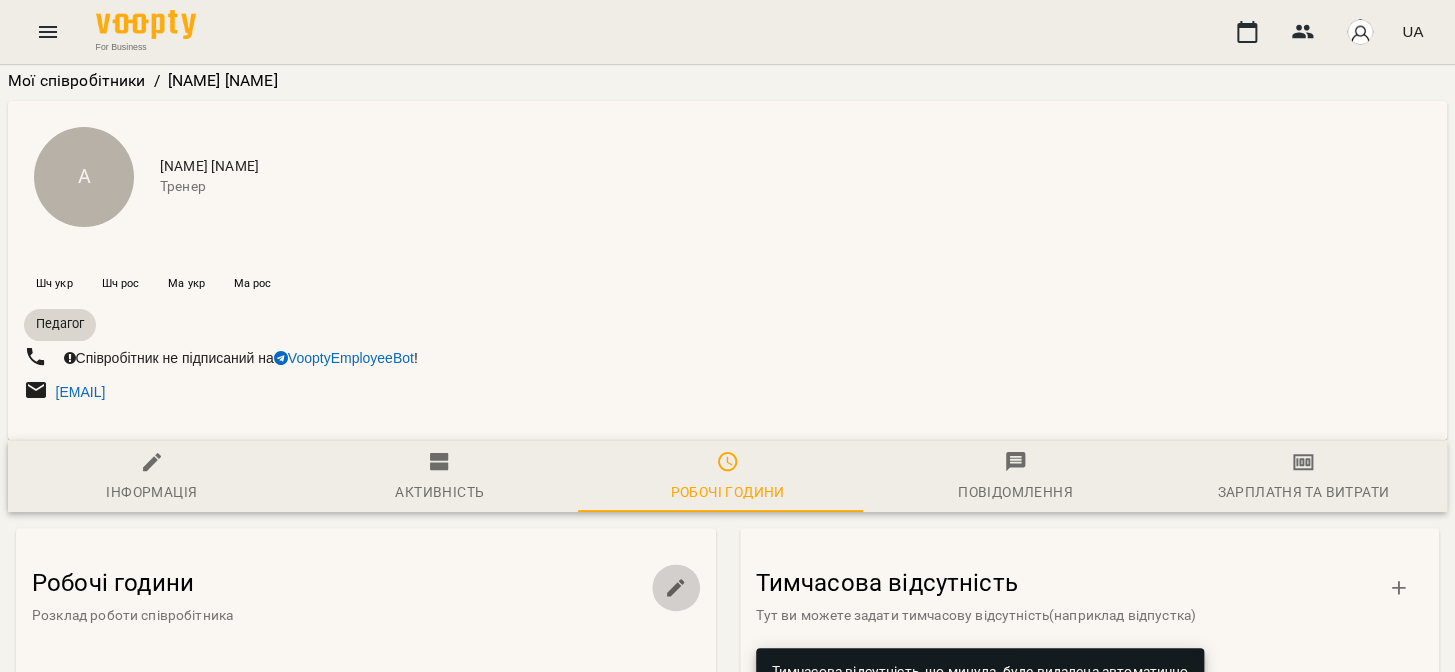 click 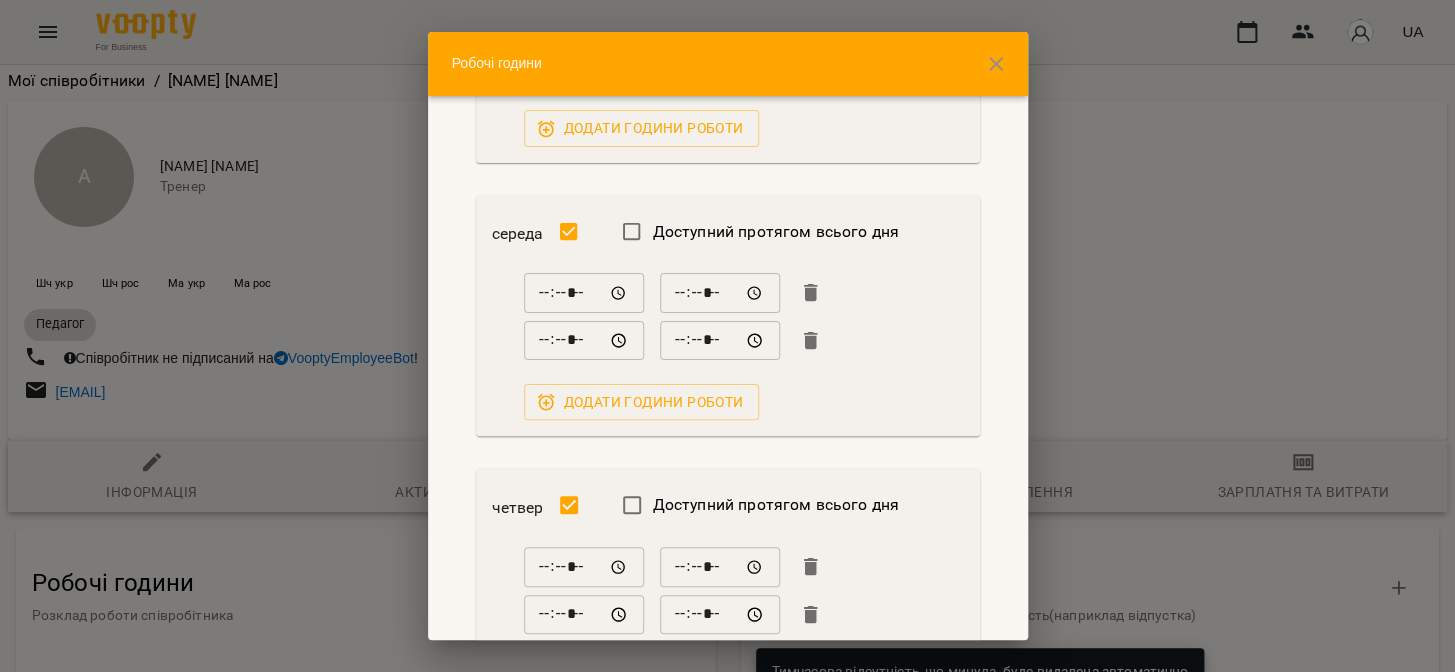 scroll, scrollTop: 636, scrollLeft: 0, axis: vertical 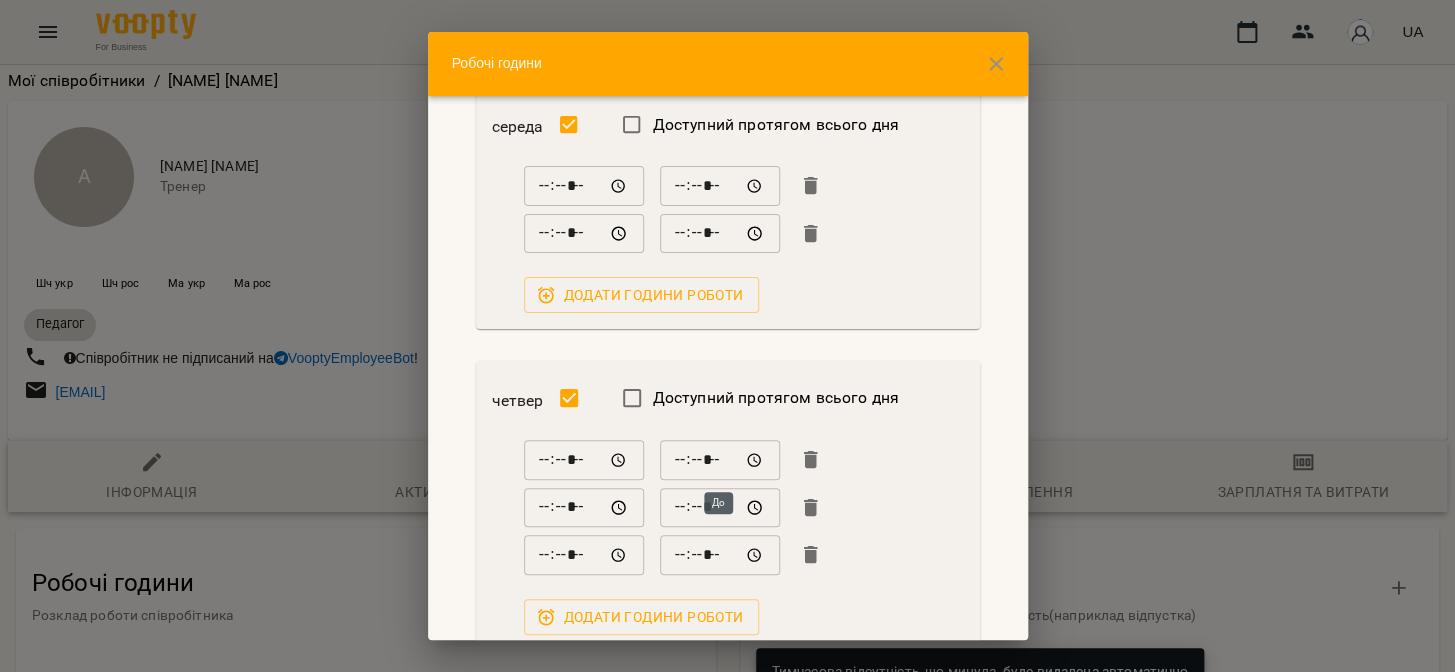 click on "*****" at bounding box center (720, 460) 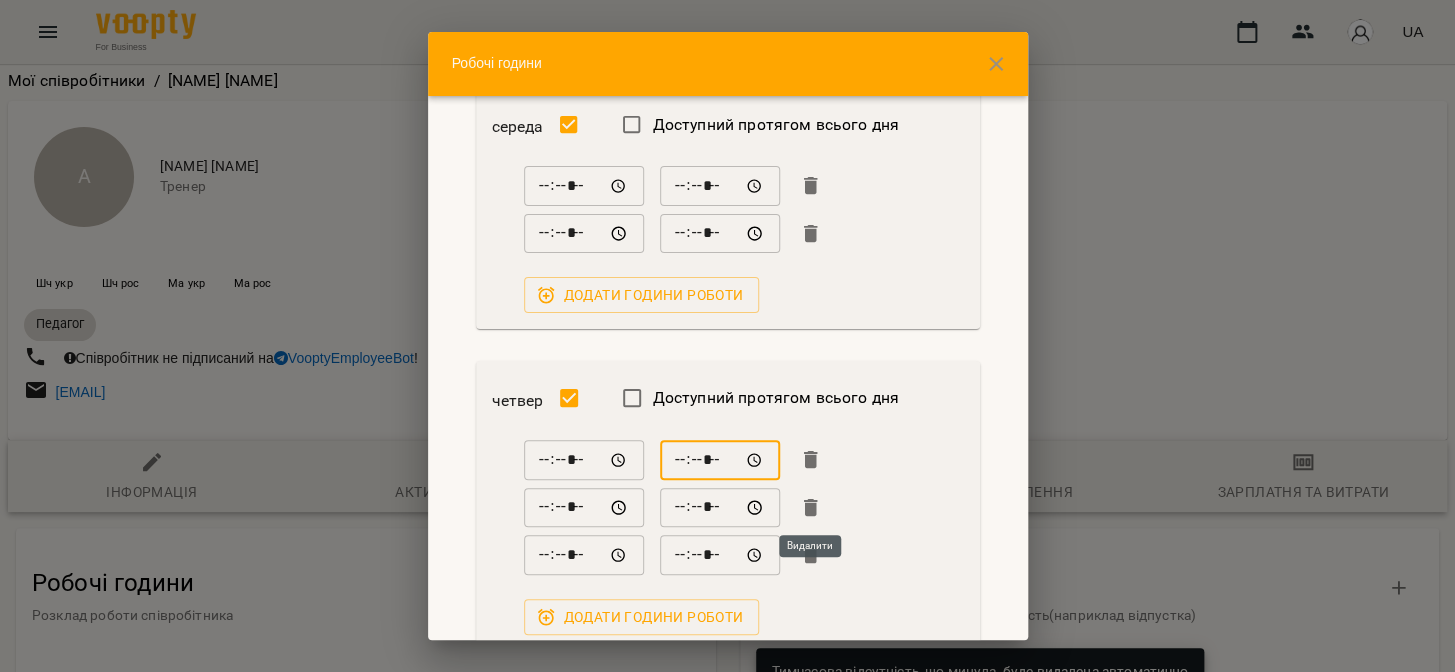 type on "*****" 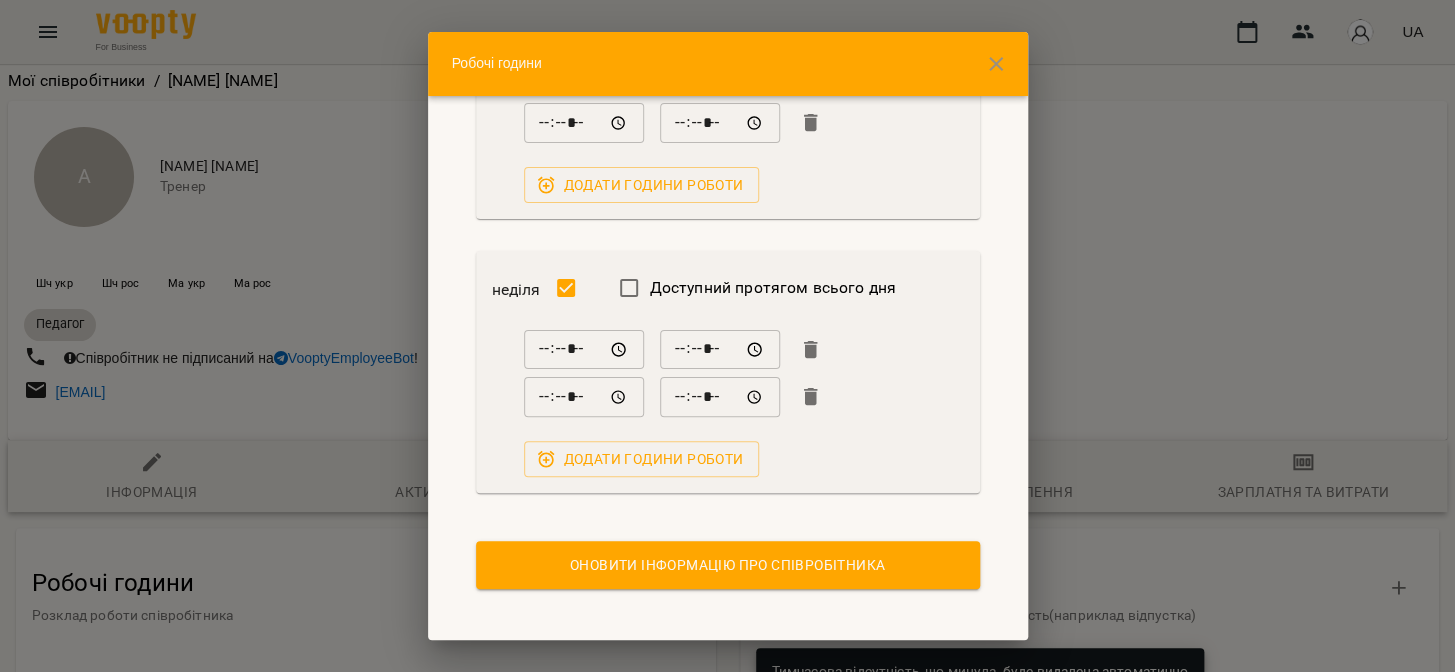 scroll, scrollTop: 1627, scrollLeft: 0, axis: vertical 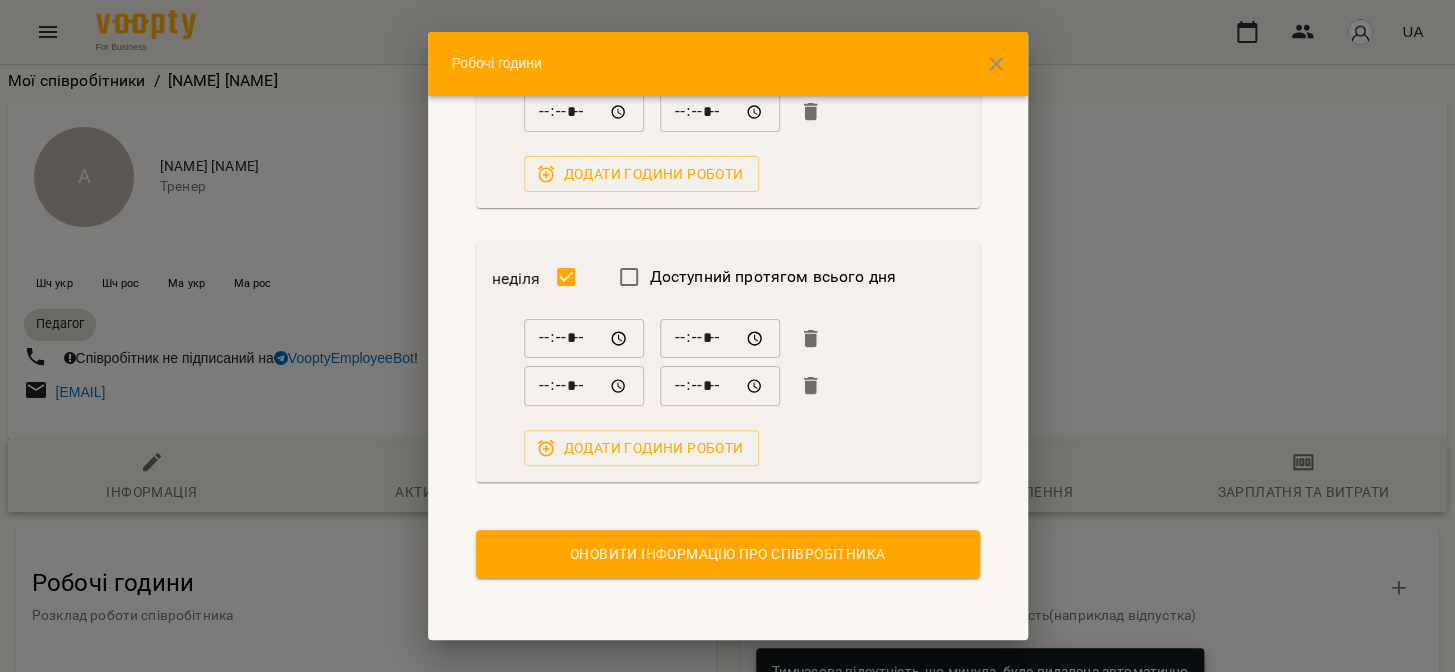 click on "Оновити інформацію про співробітника" at bounding box center (728, 554) 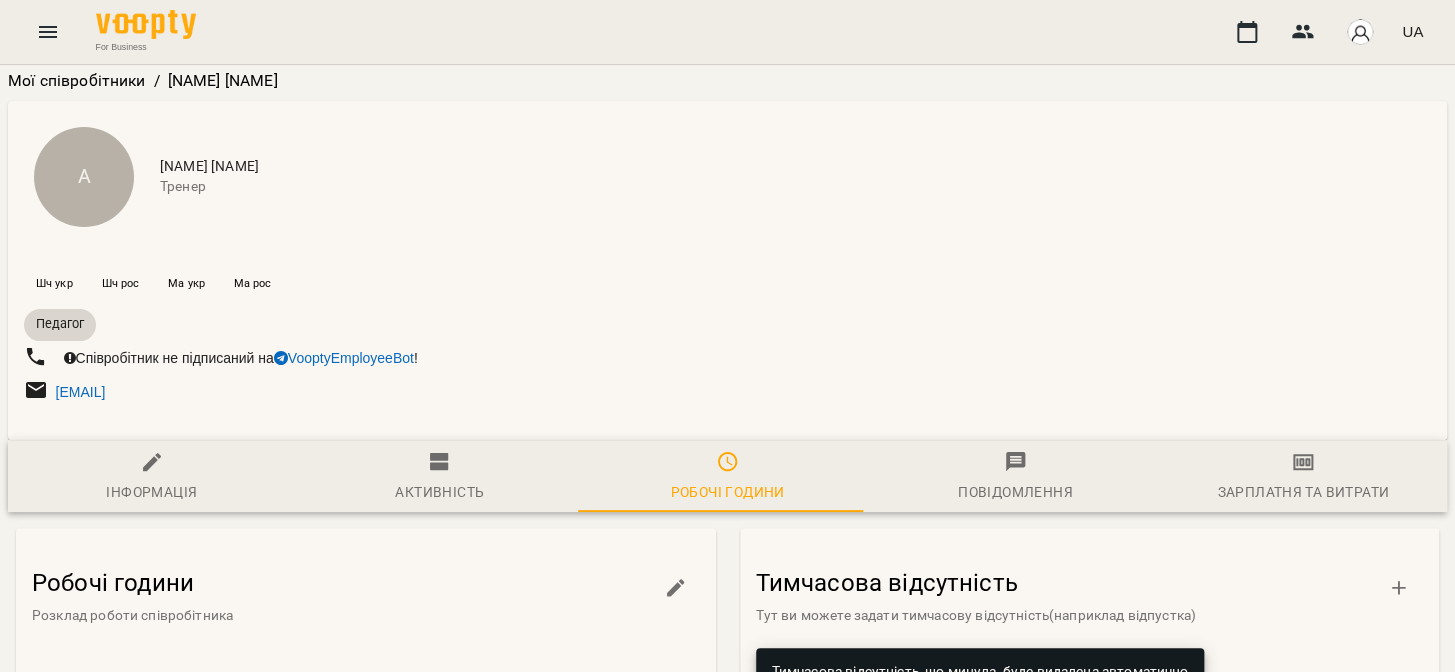 scroll, scrollTop: 0, scrollLeft: 0, axis: both 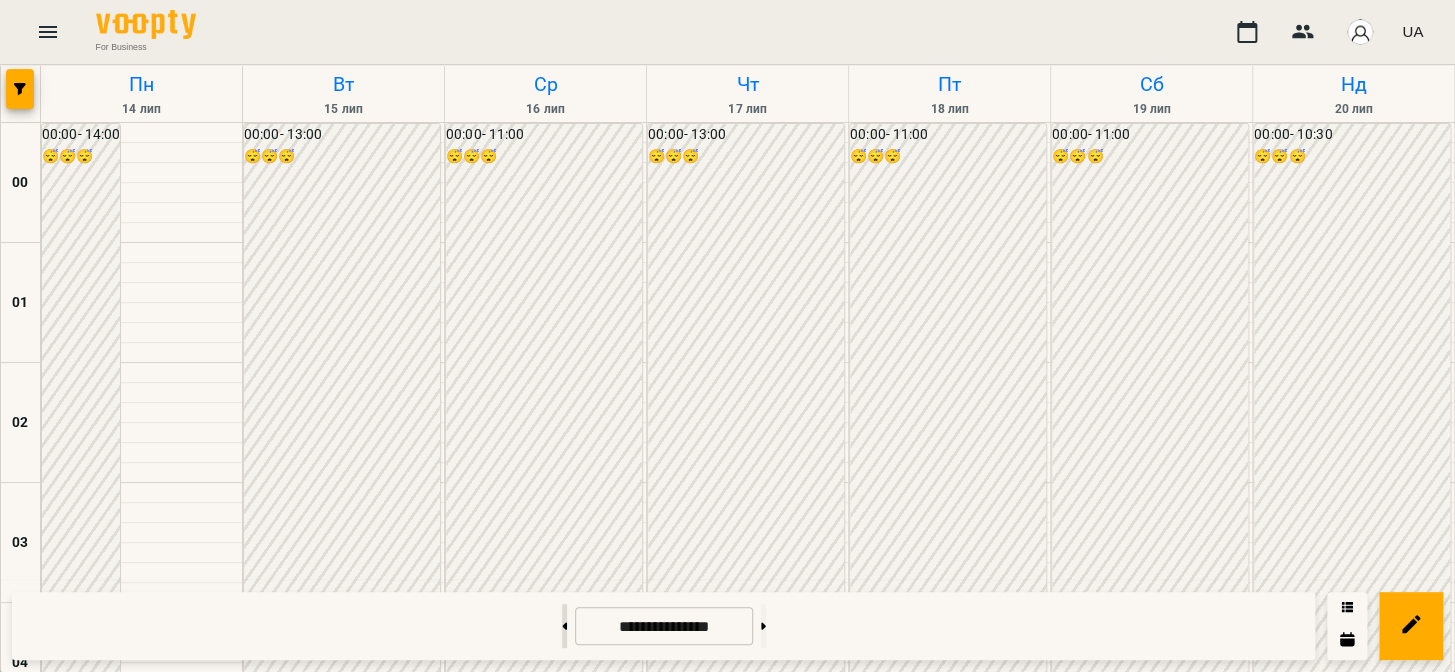 click at bounding box center (564, 626) 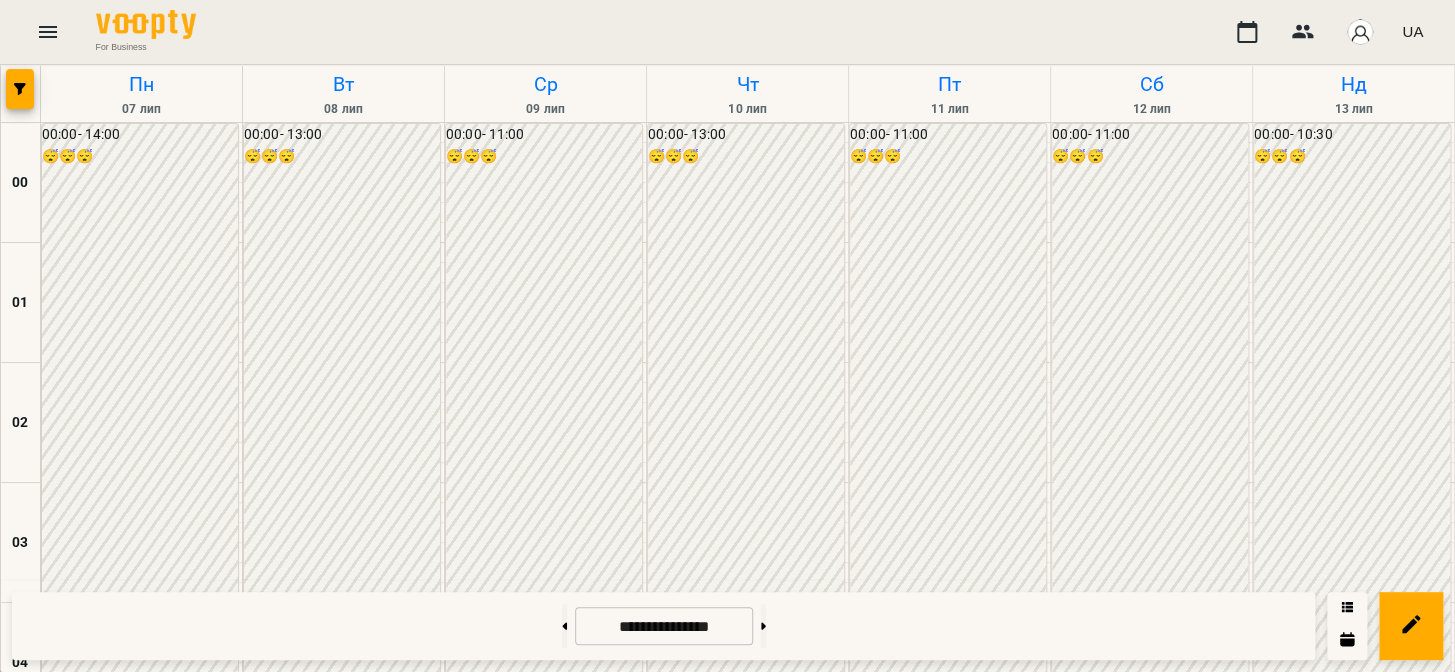 scroll, scrollTop: 2120, scrollLeft: 0, axis: vertical 